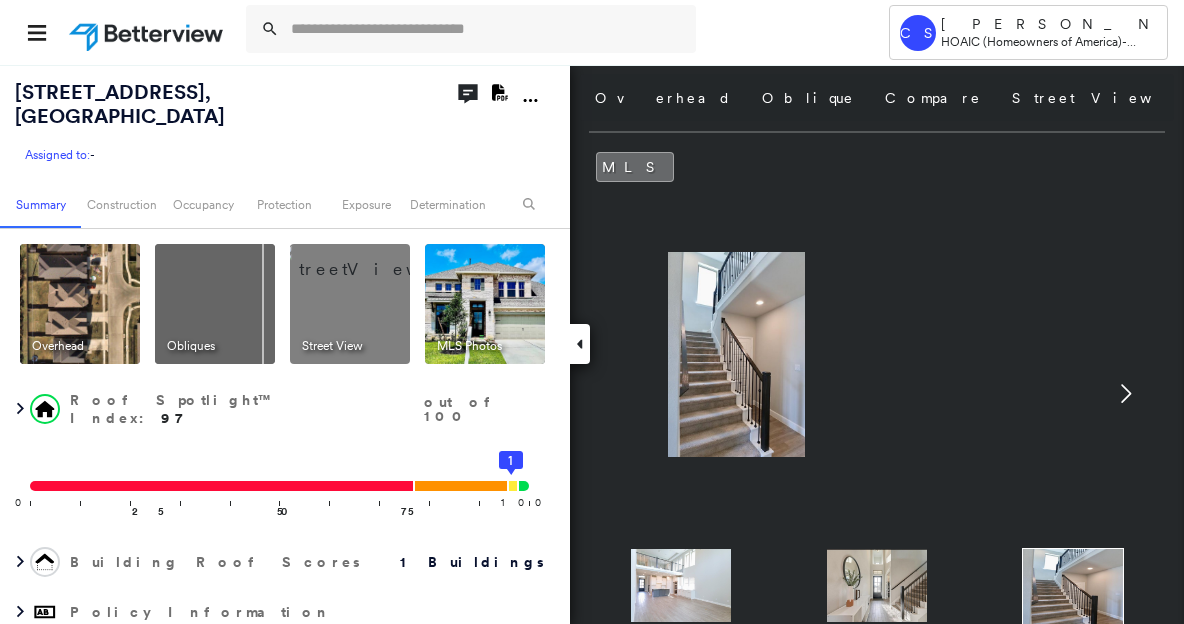 scroll, scrollTop: 0, scrollLeft: 0, axis: both 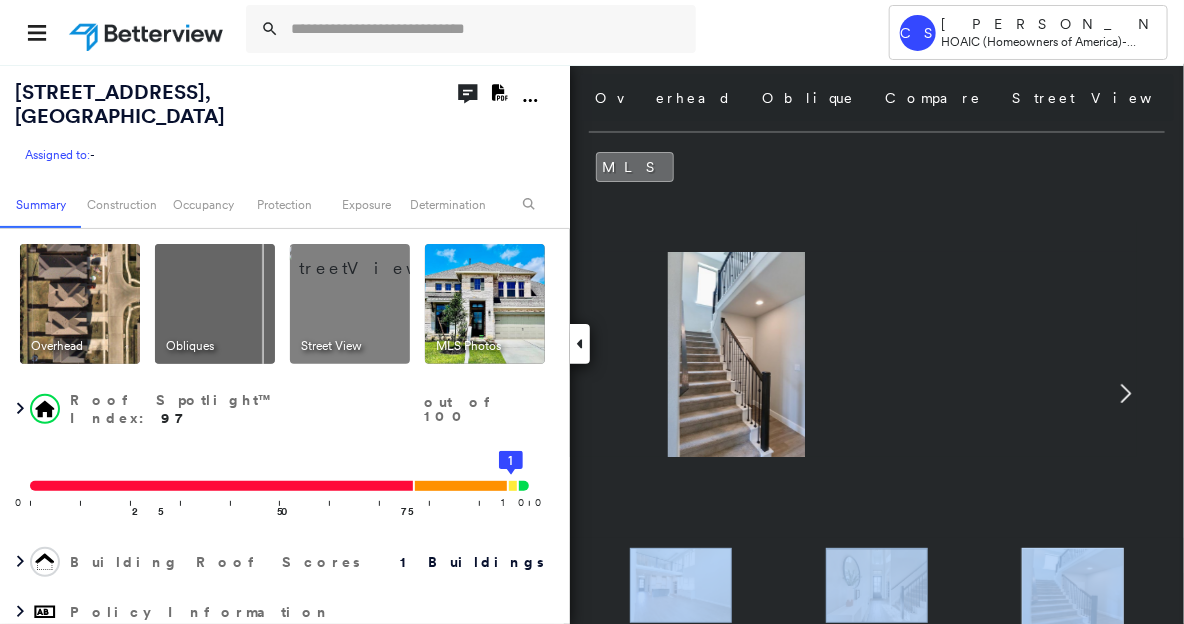 click at bounding box center (737, 354) 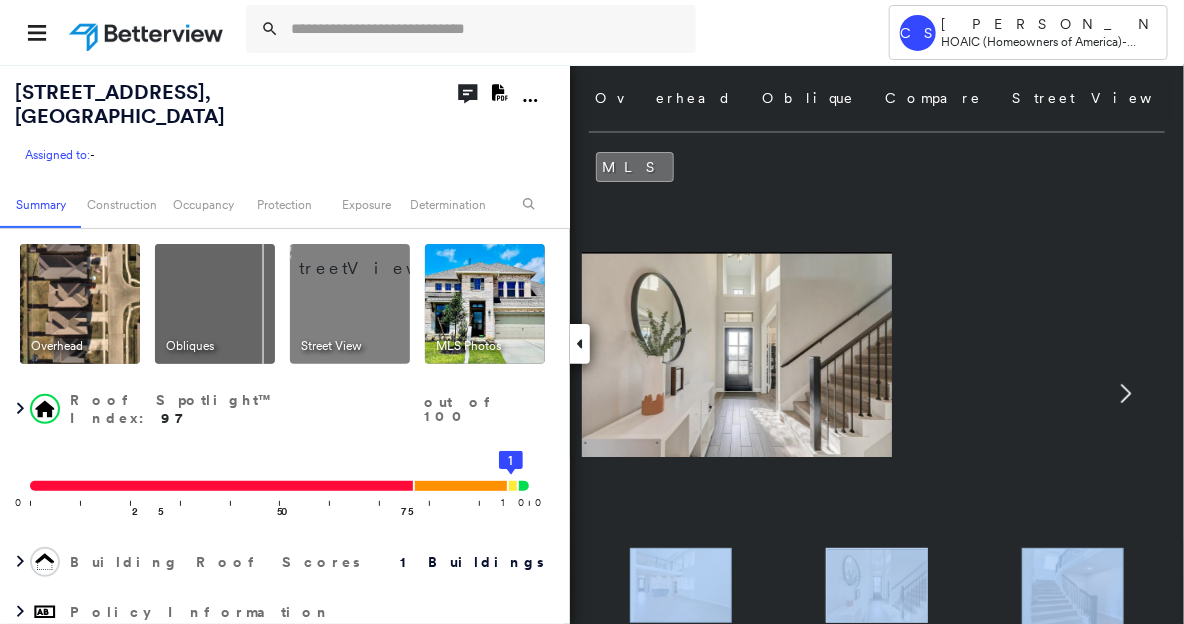 click at bounding box center (681, 585) 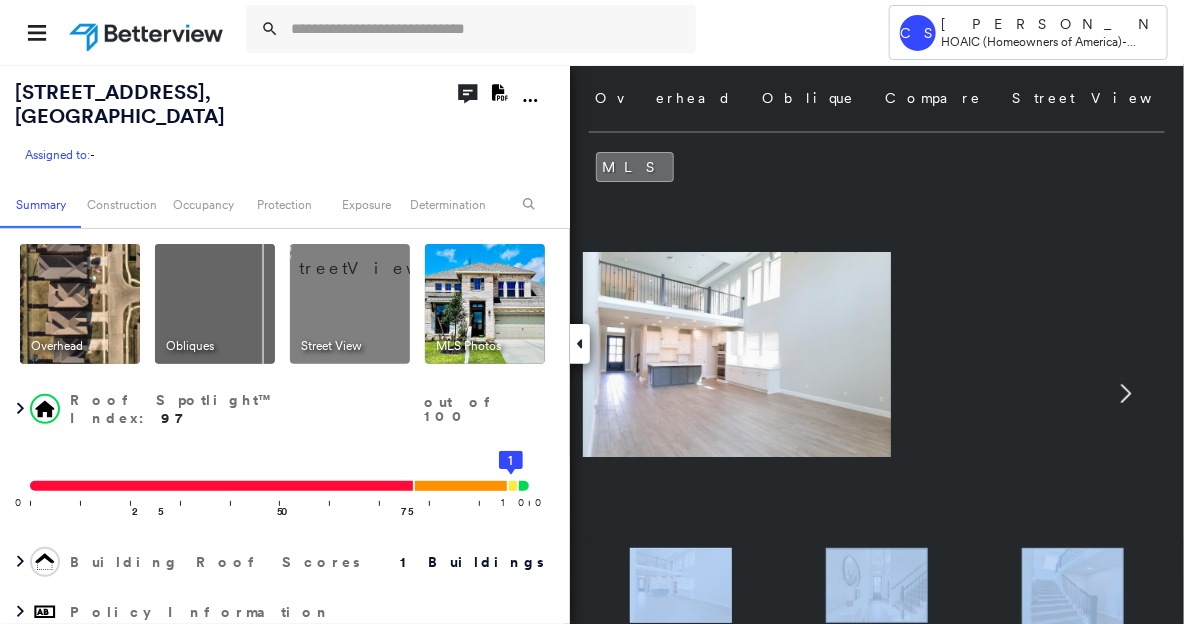 click at bounding box center [1073, 589] 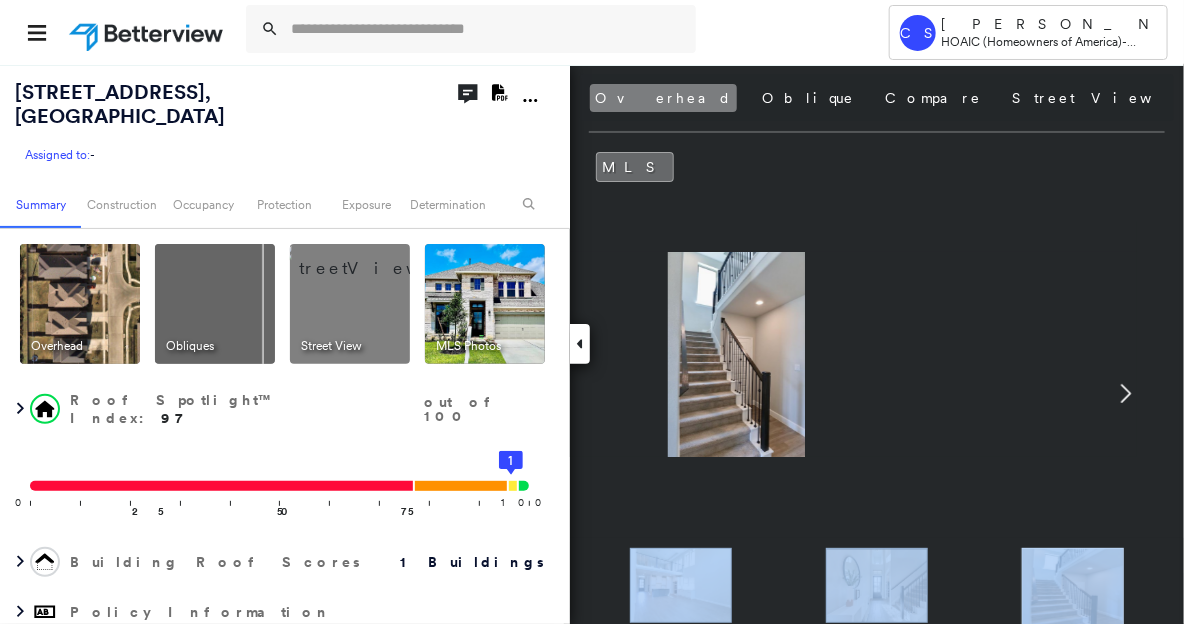 click on "Overhead" at bounding box center [663, 98] 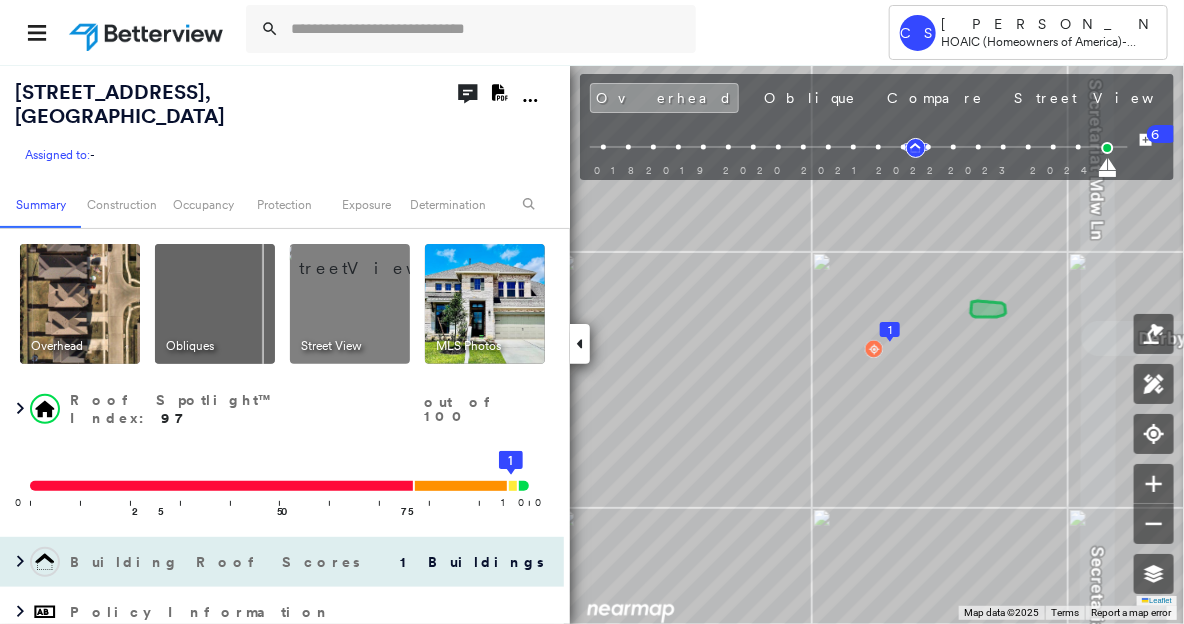 type 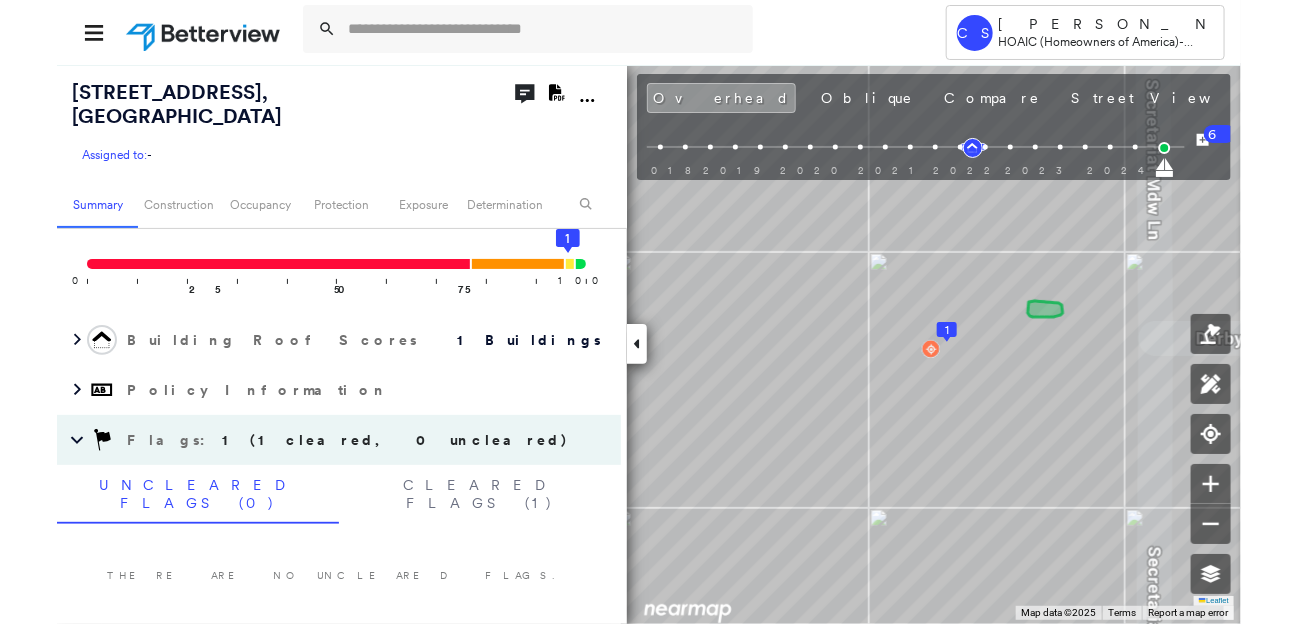 scroll, scrollTop: 0, scrollLeft: 0, axis: both 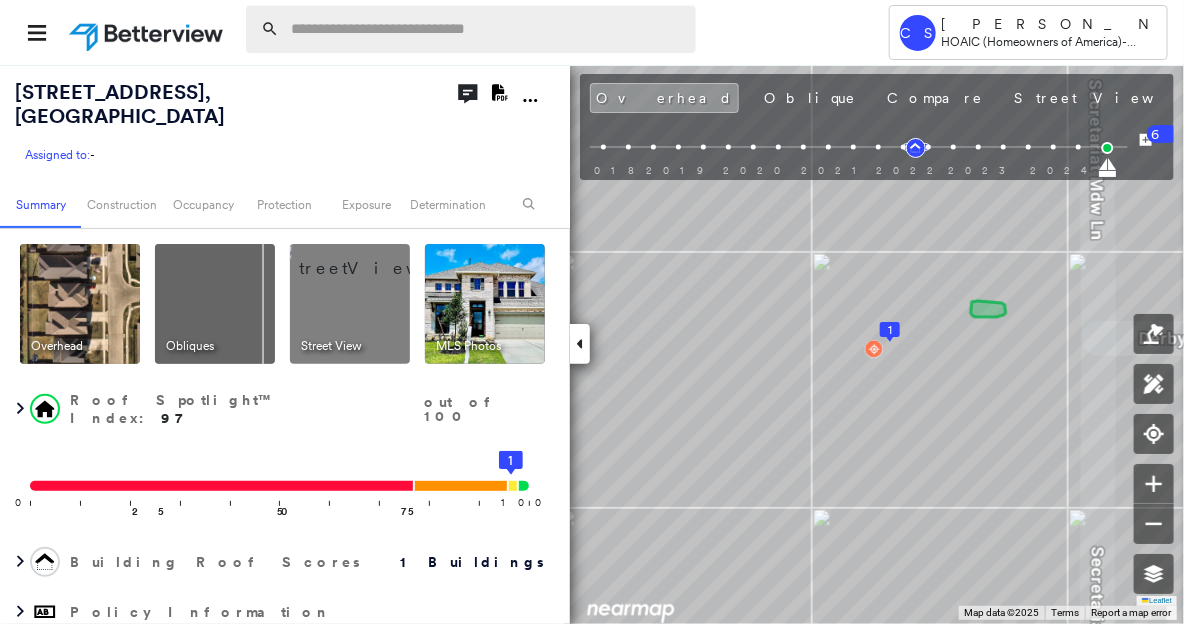 click at bounding box center (487, 29) 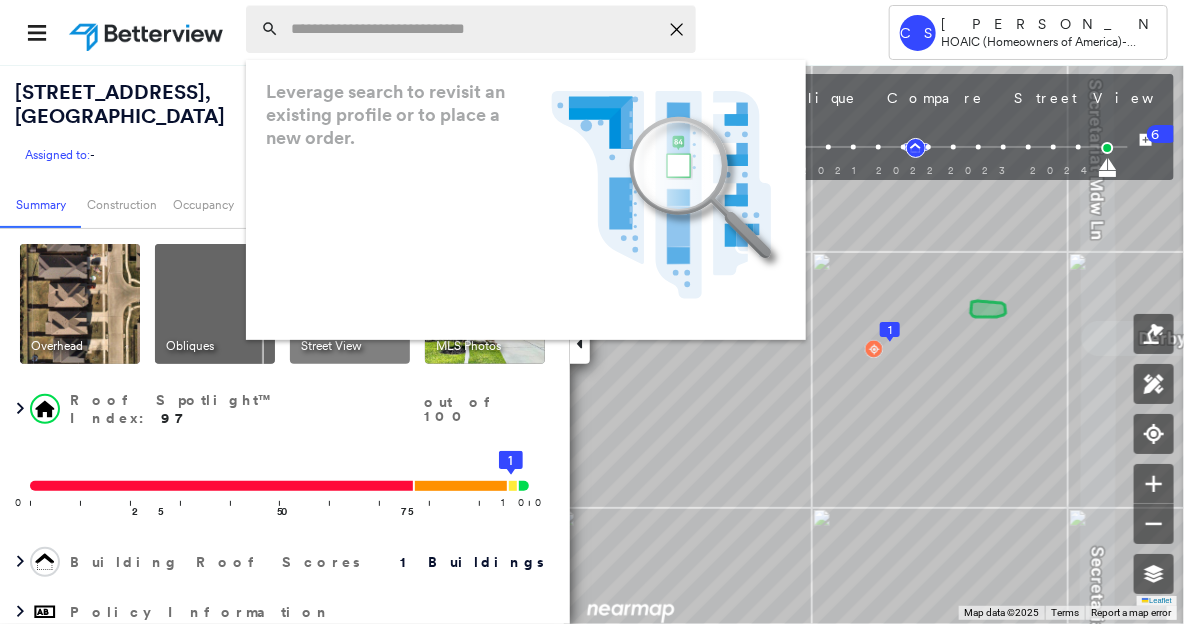 paste on "**********" 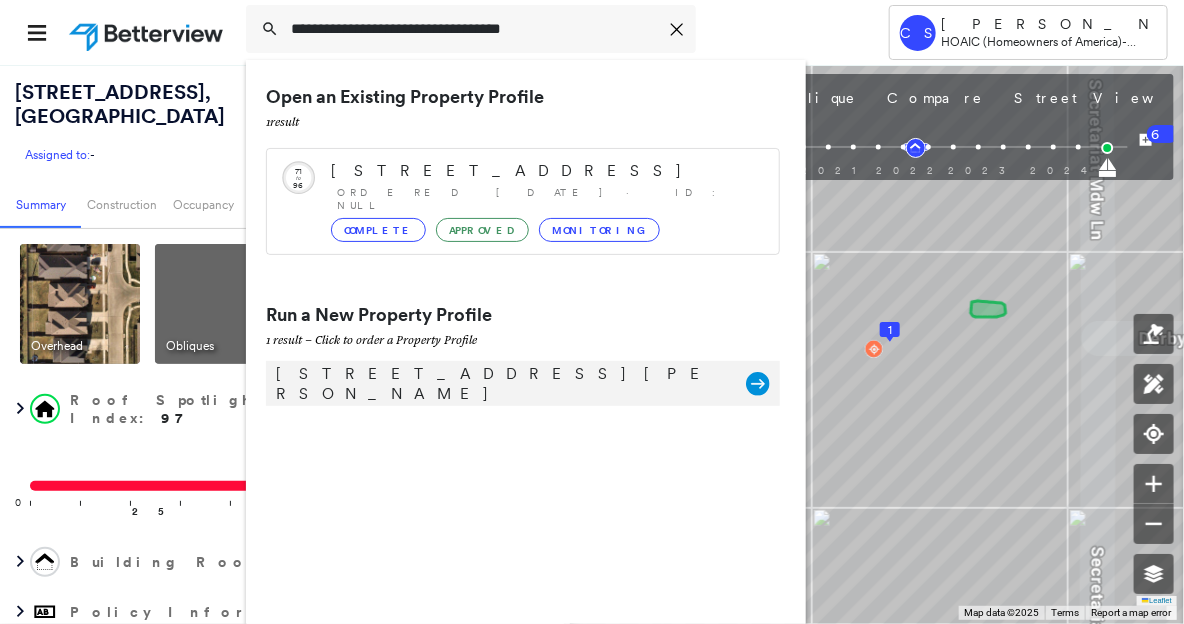 type on "**********" 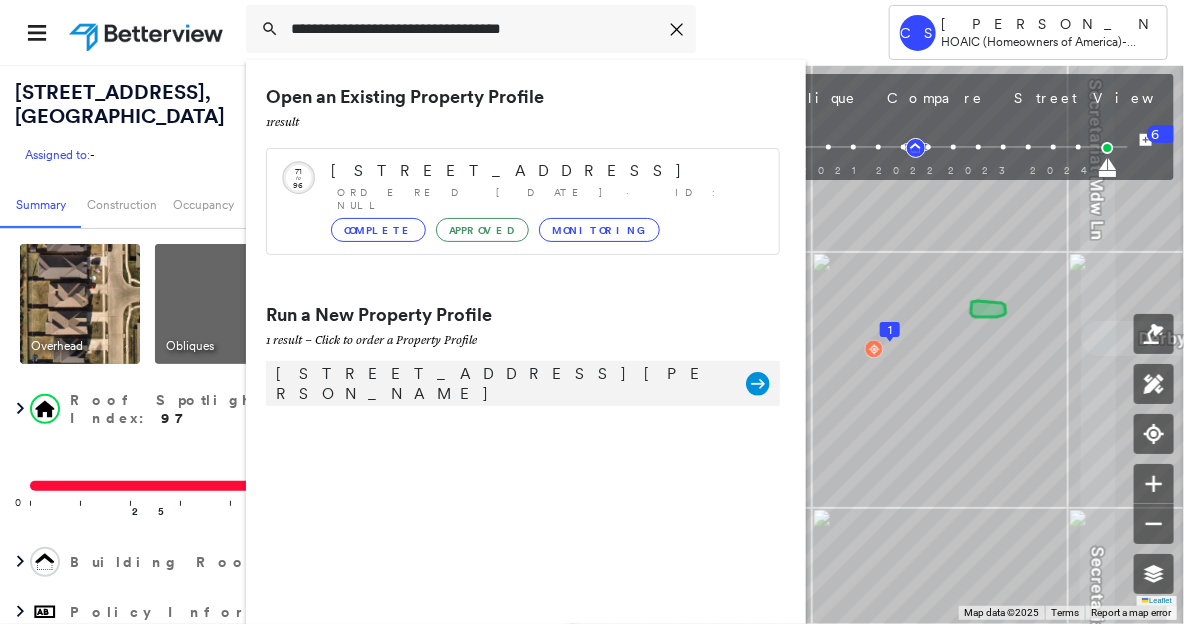 click on "[STREET_ADDRESS][PERSON_NAME]" at bounding box center (501, 384) 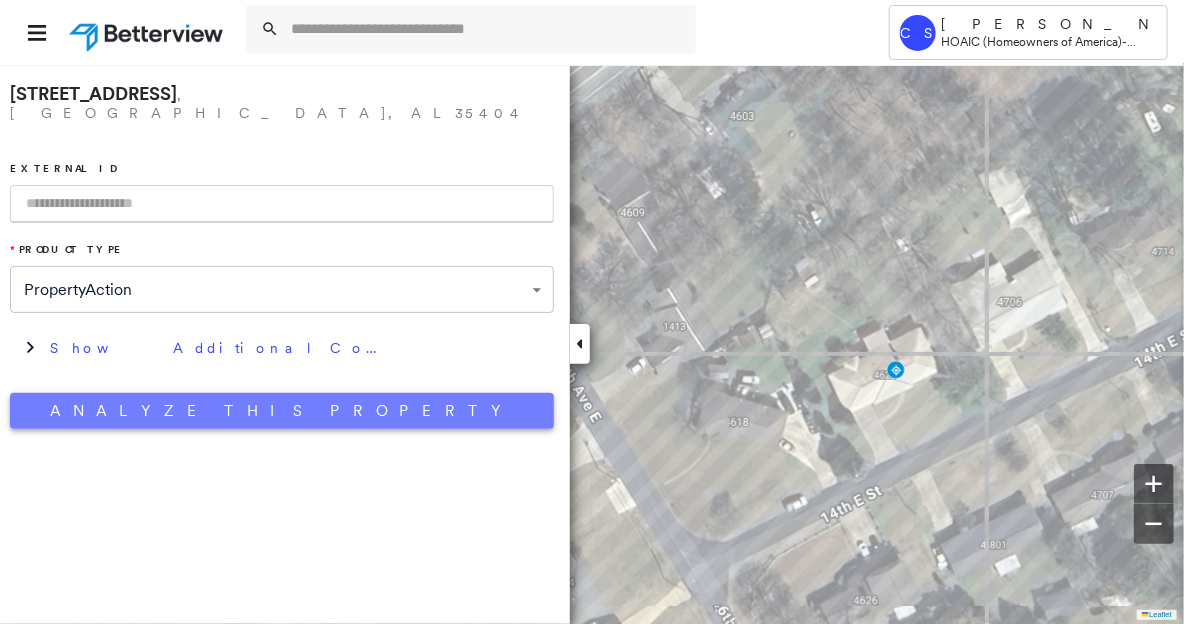 click on "Analyze This Property" at bounding box center (282, 411) 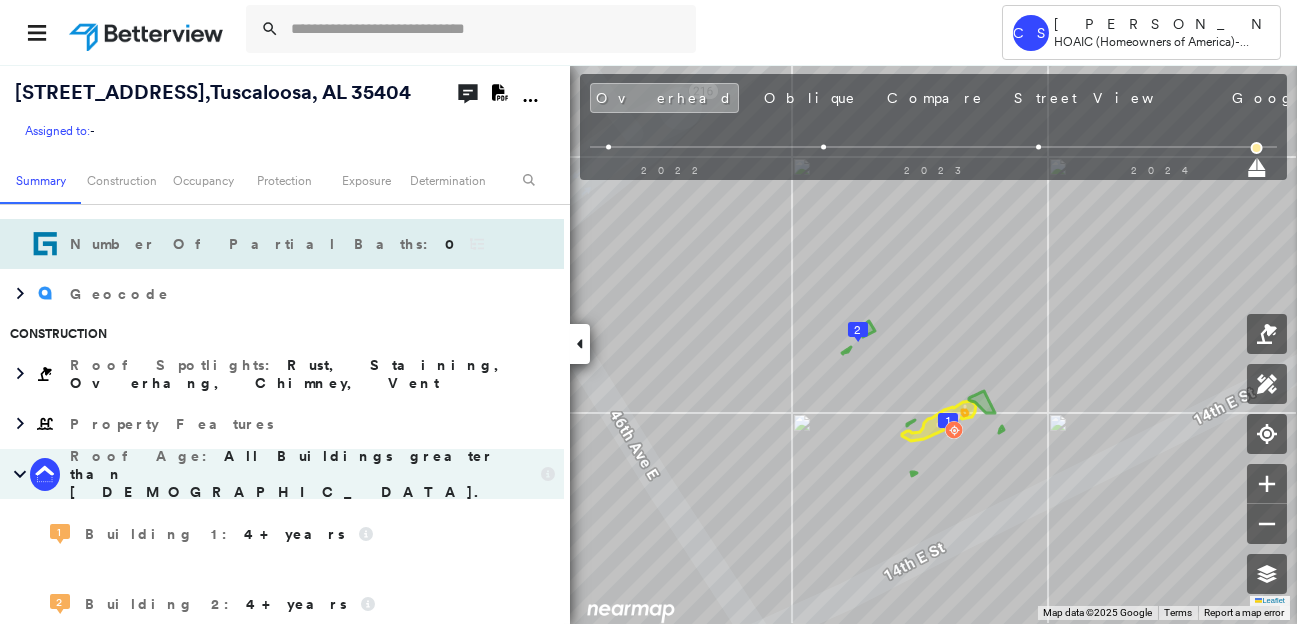 scroll, scrollTop: 222, scrollLeft: 0, axis: vertical 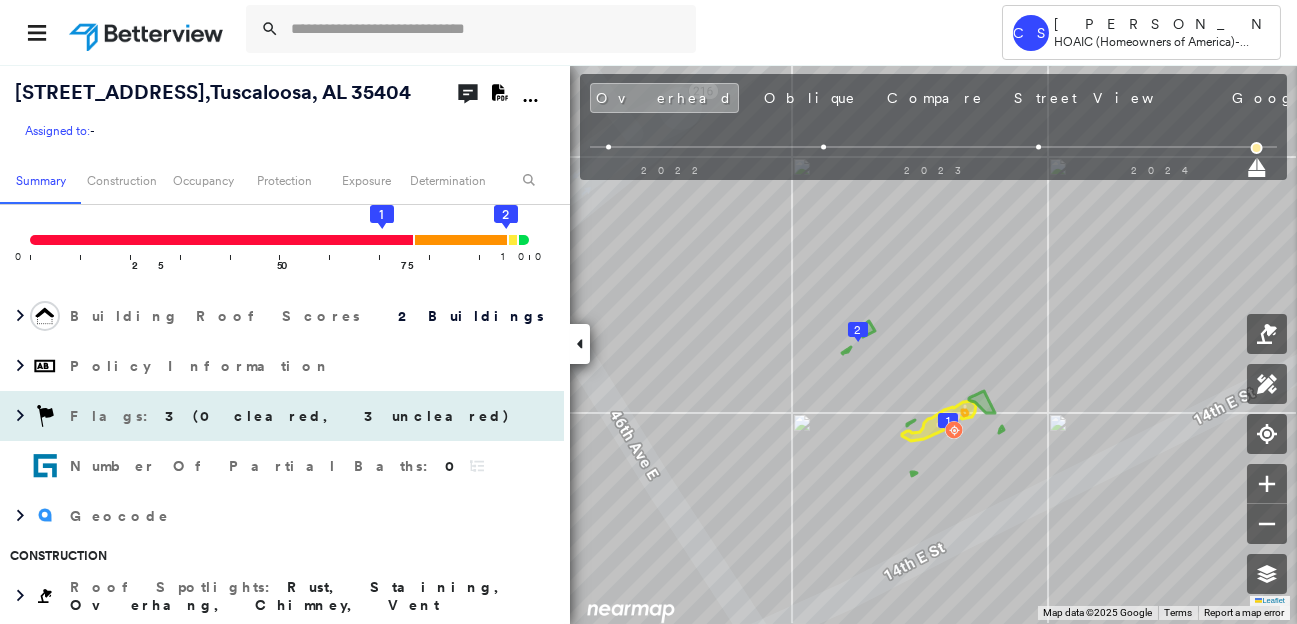 click on "Flags :  3 (0 cleared, 3 uncleared)" at bounding box center [292, 416] 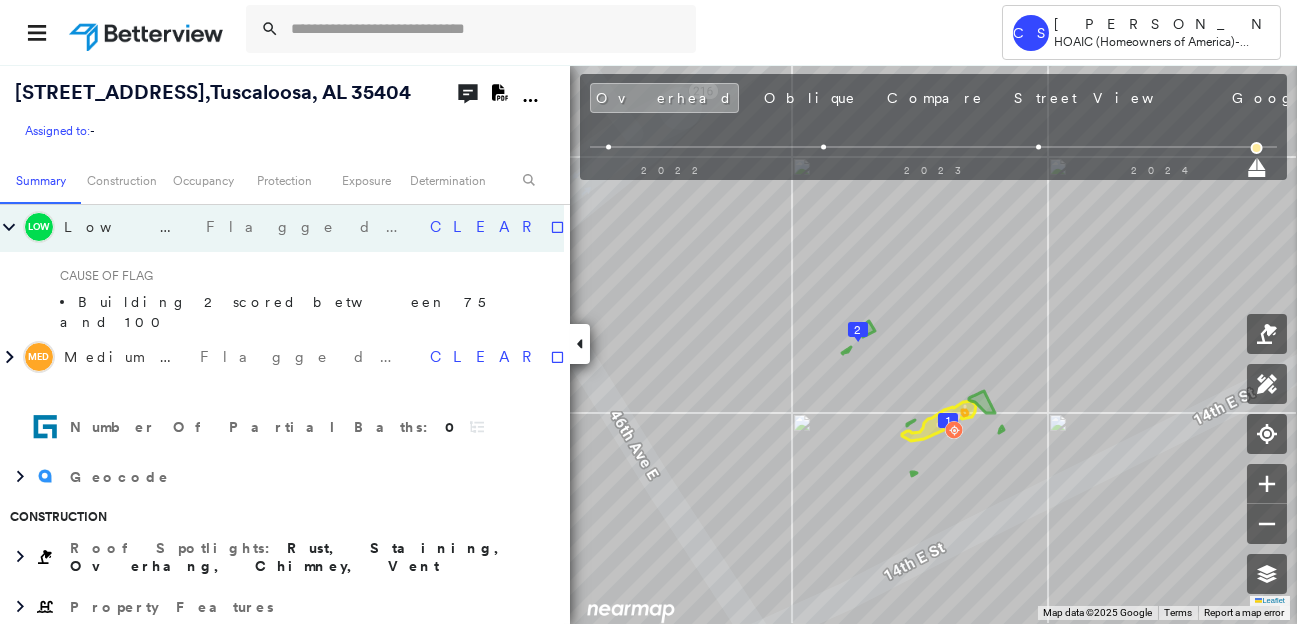 scroll, scrollTop: 360, scrollLeft: 0, axis: vertical 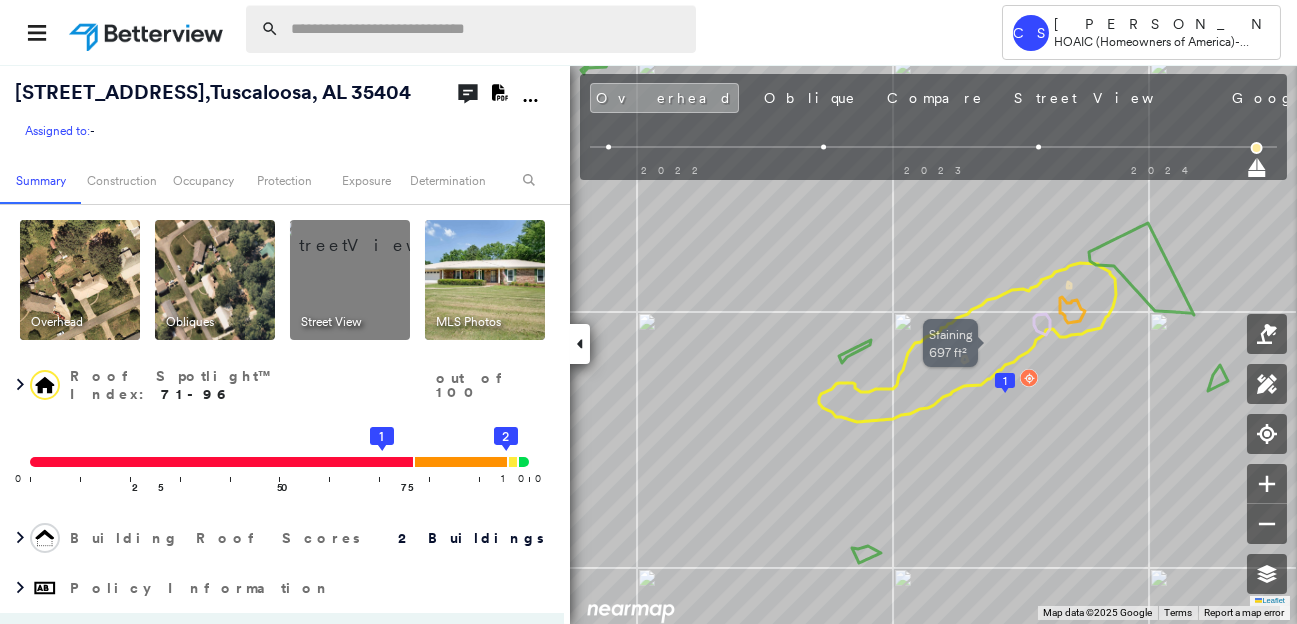 click at bounding box center [487, 29] 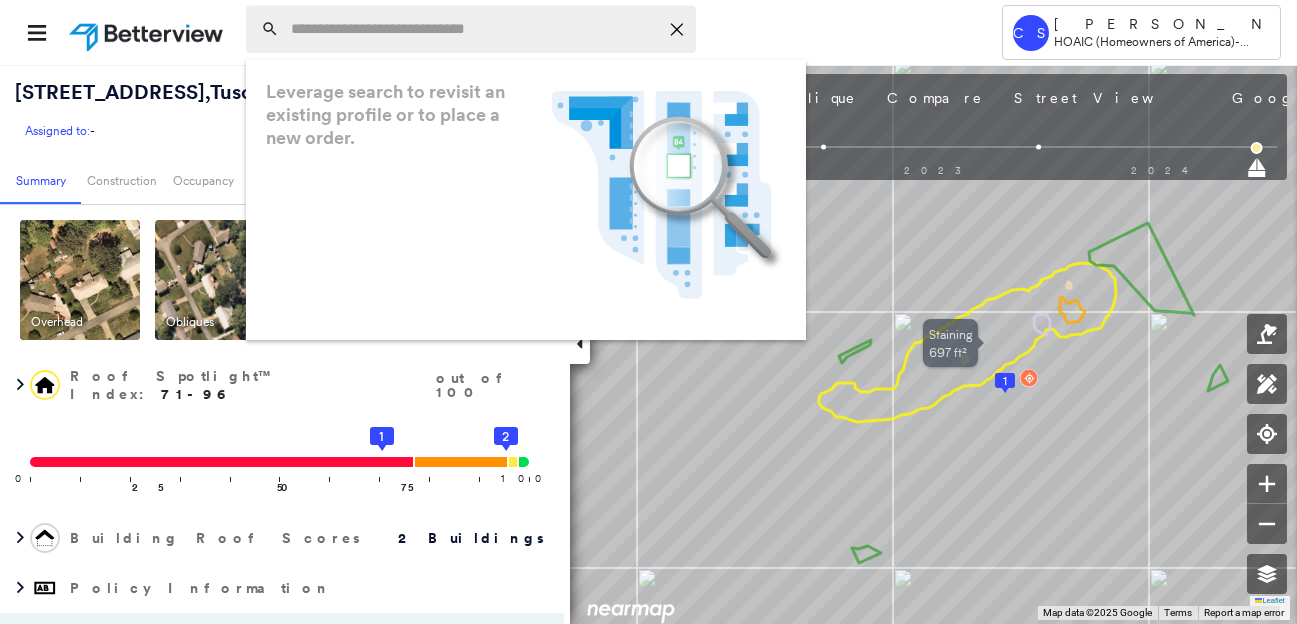 paste on "**********" 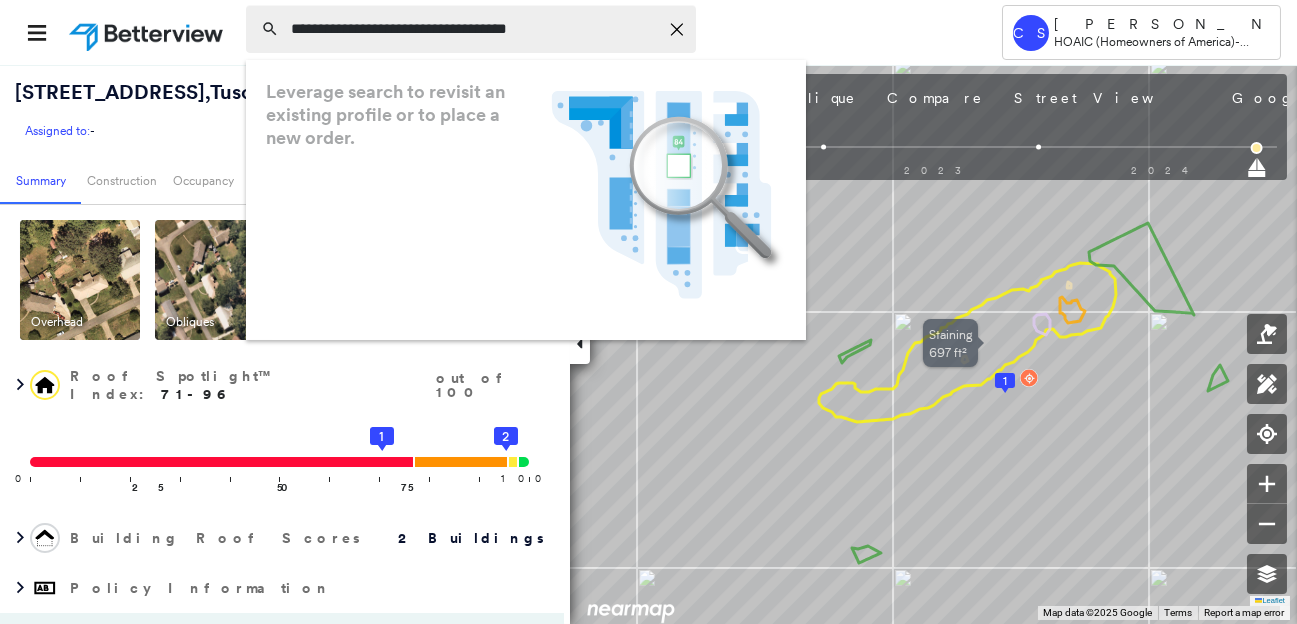 type on "**********" 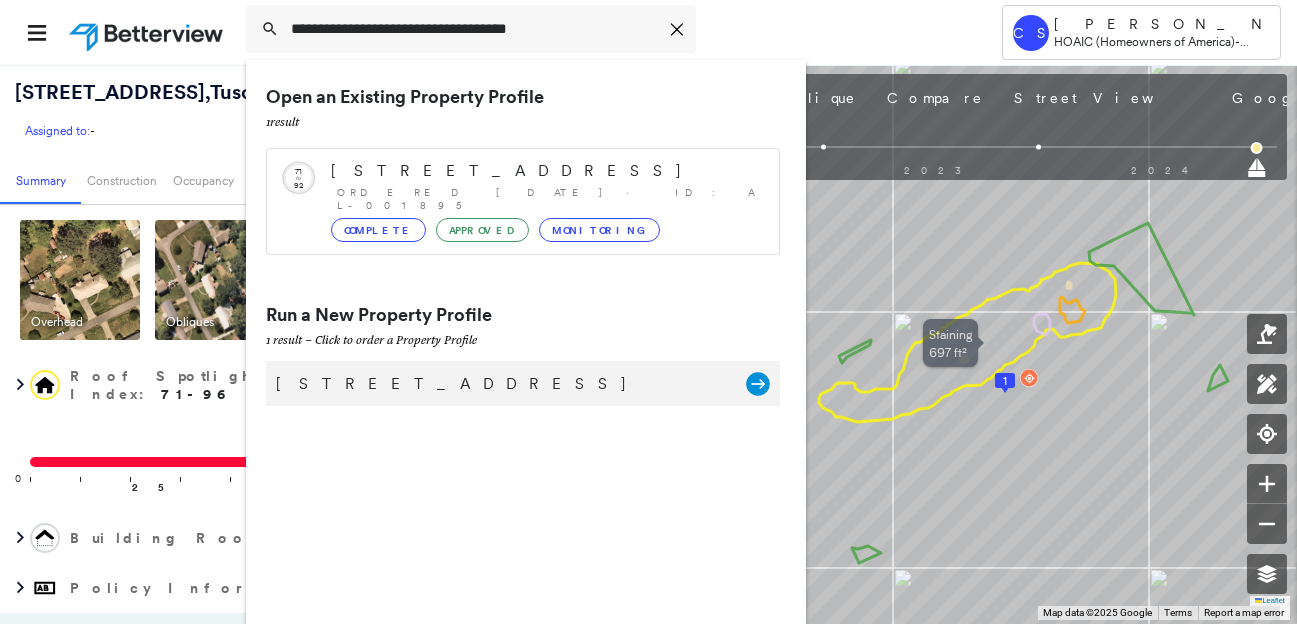 click on "[STREET_ADDRESS]" at bounding box center [501, 384] 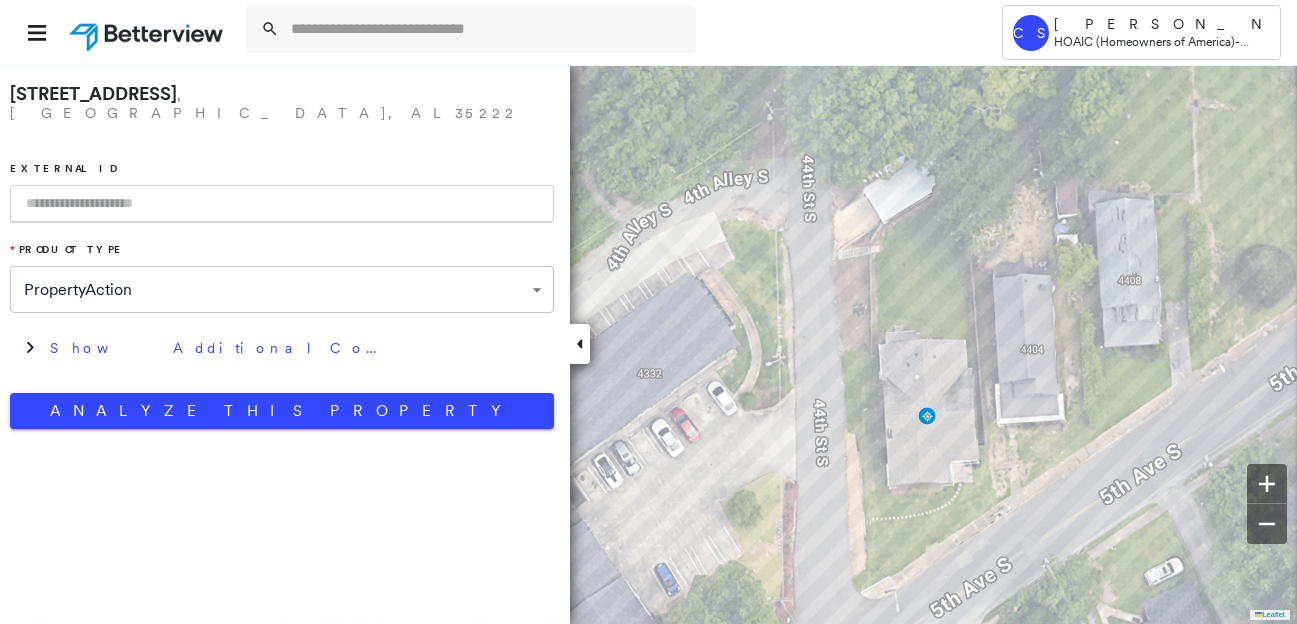 click on "**********" at bounding box center [285, 344] 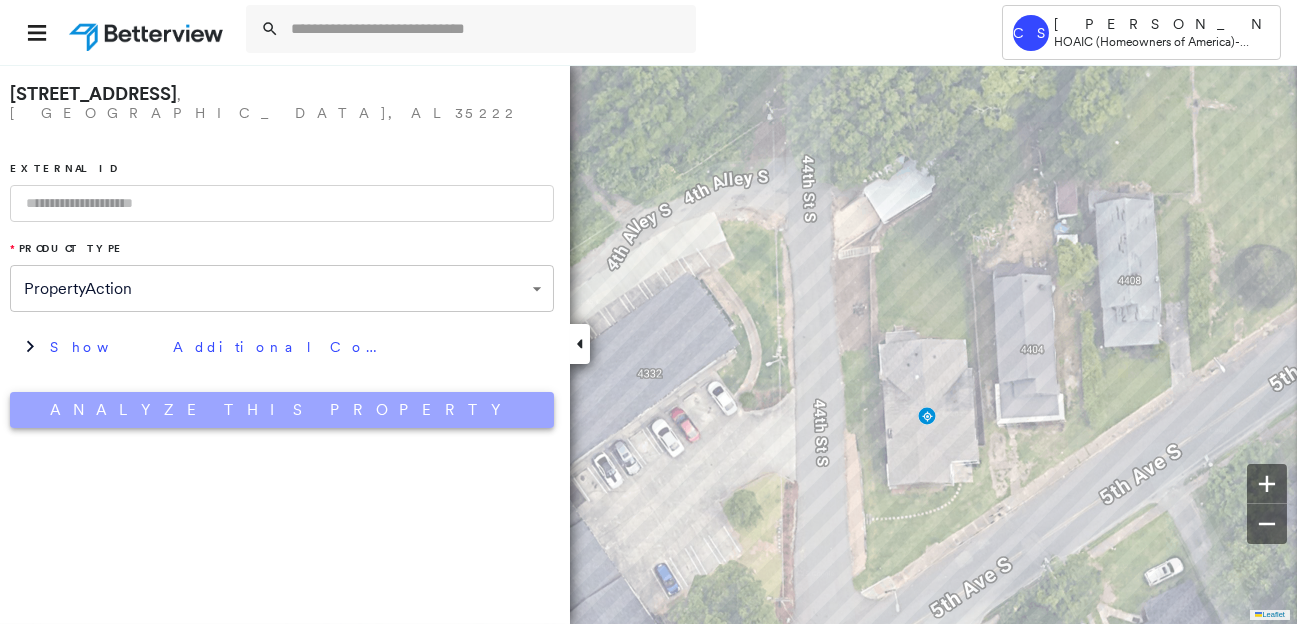click on "Analyze This Property" at bounding box center (282, 410) 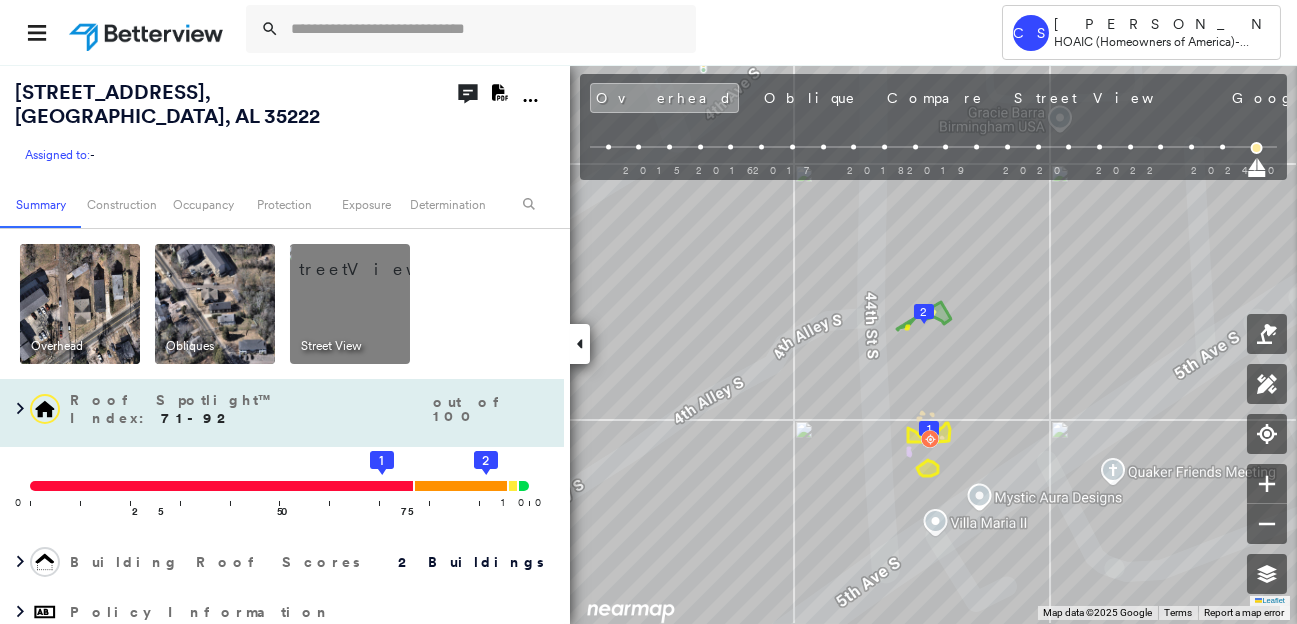 scroll, scrollTop: 222, scrollLeft: 0, axis: vertical 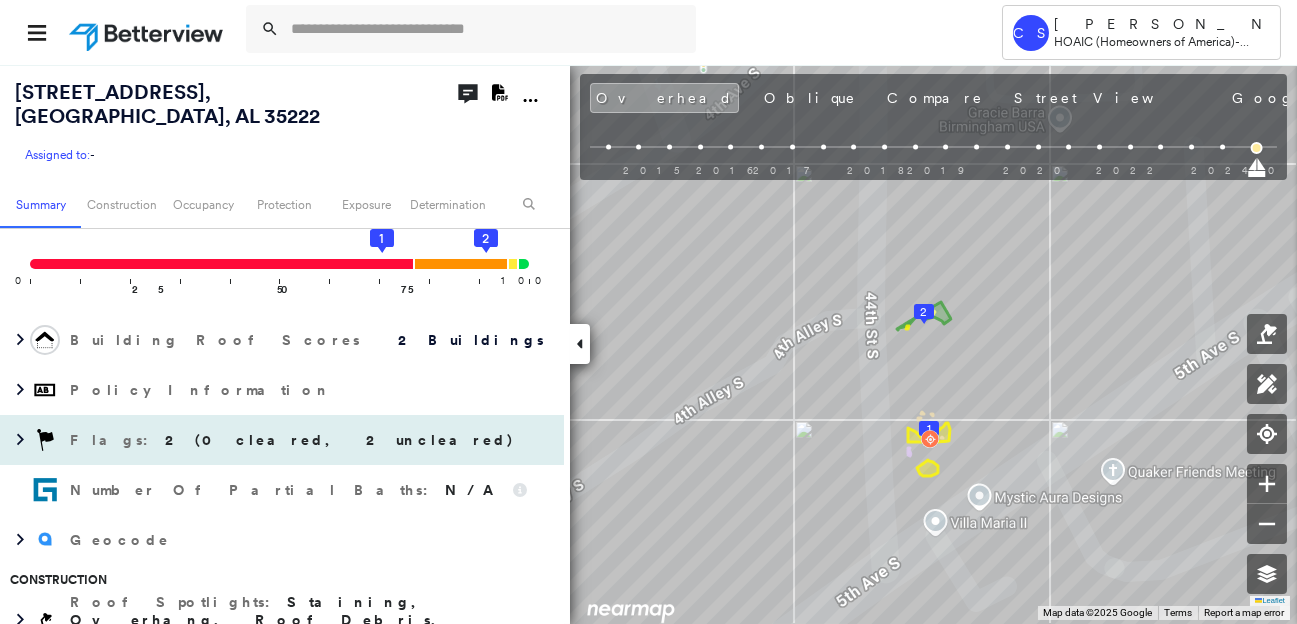 click on "Flags :  2 (0 cleared, 2 uncleared)" at bounding box center [282, 440] 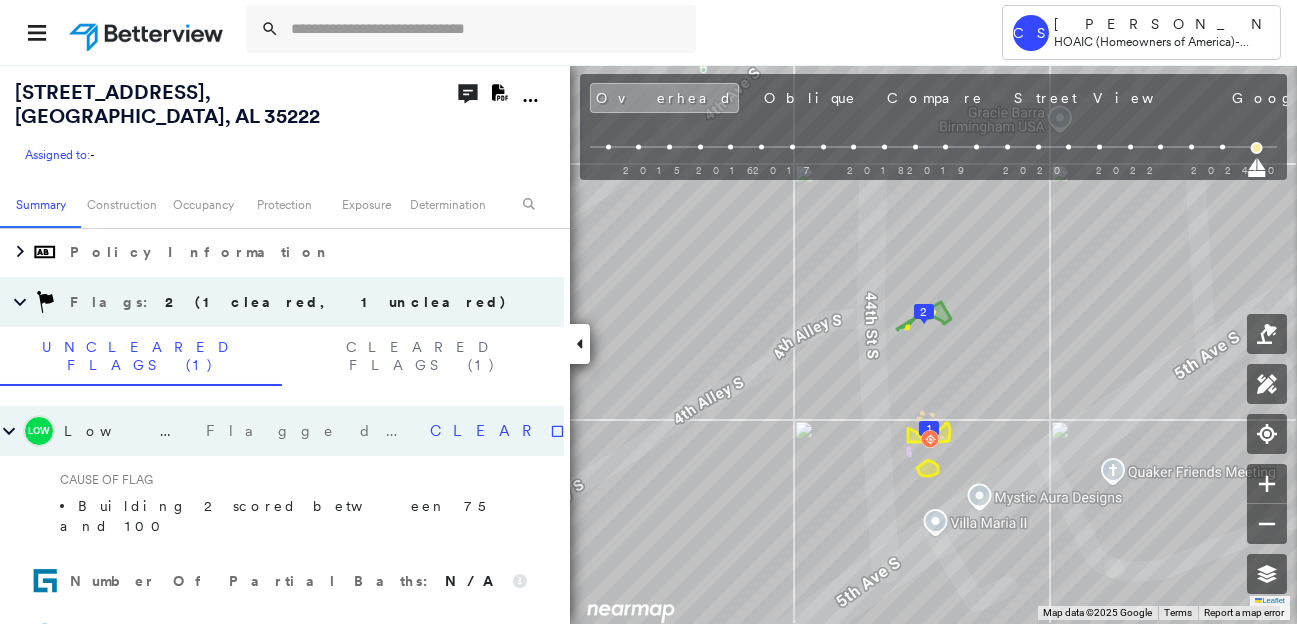 scroll, scrollTop: 374, scrollLeft: 0, axis: vertical 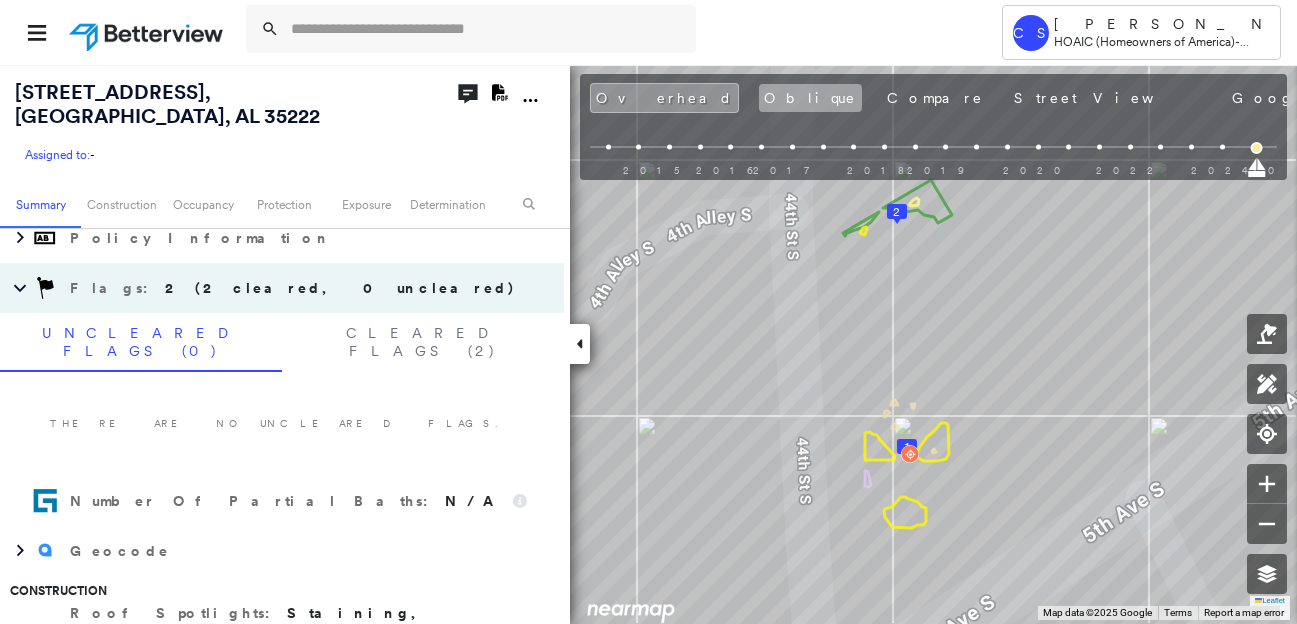 click on "Oblique" at bounding box center (810, 98) 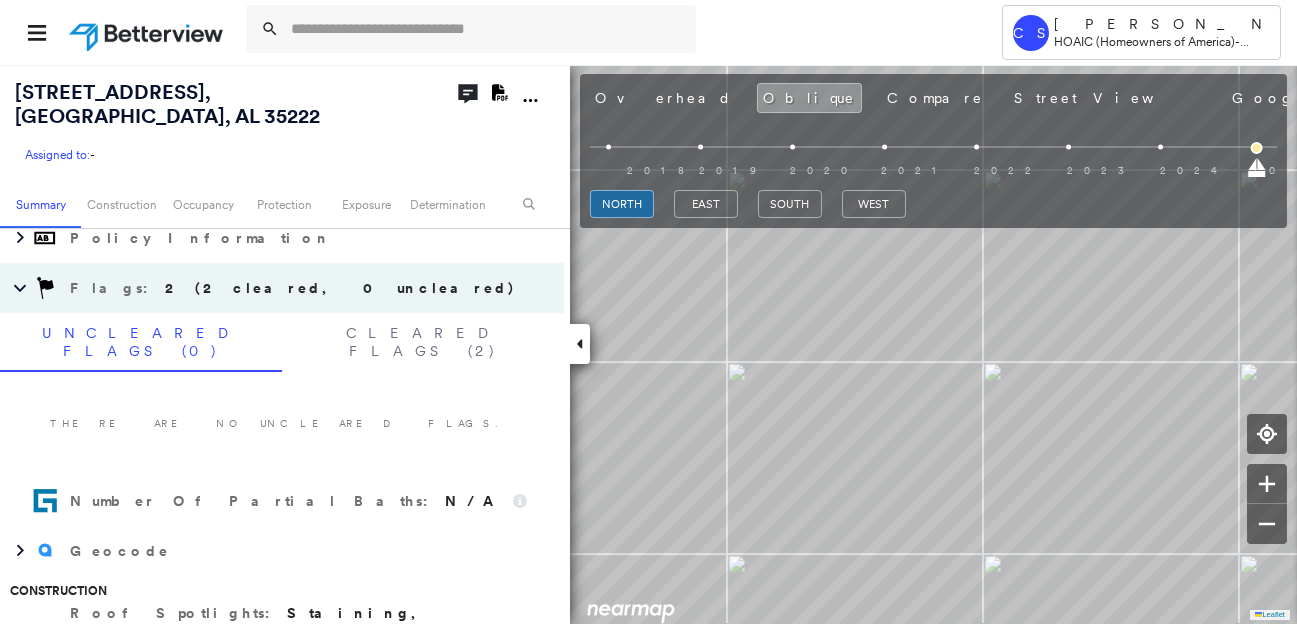 scroll, scrollTop: 0, scrollLeft: 0, axis: both 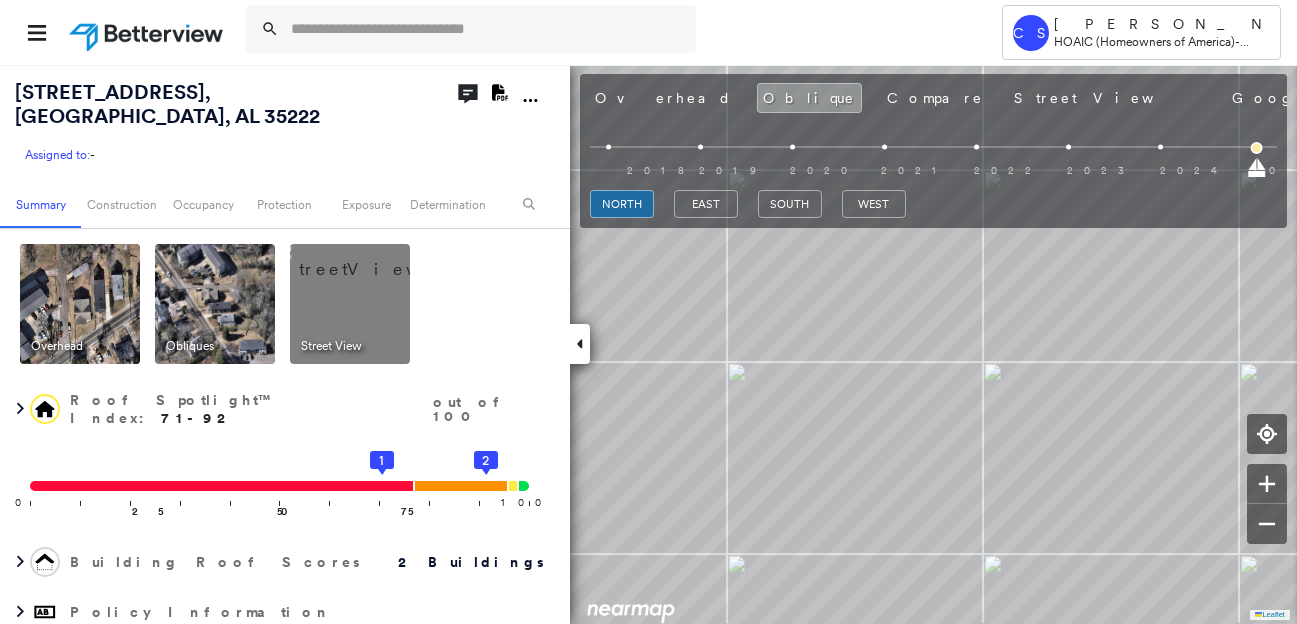 click at bounding box center (374, 259) 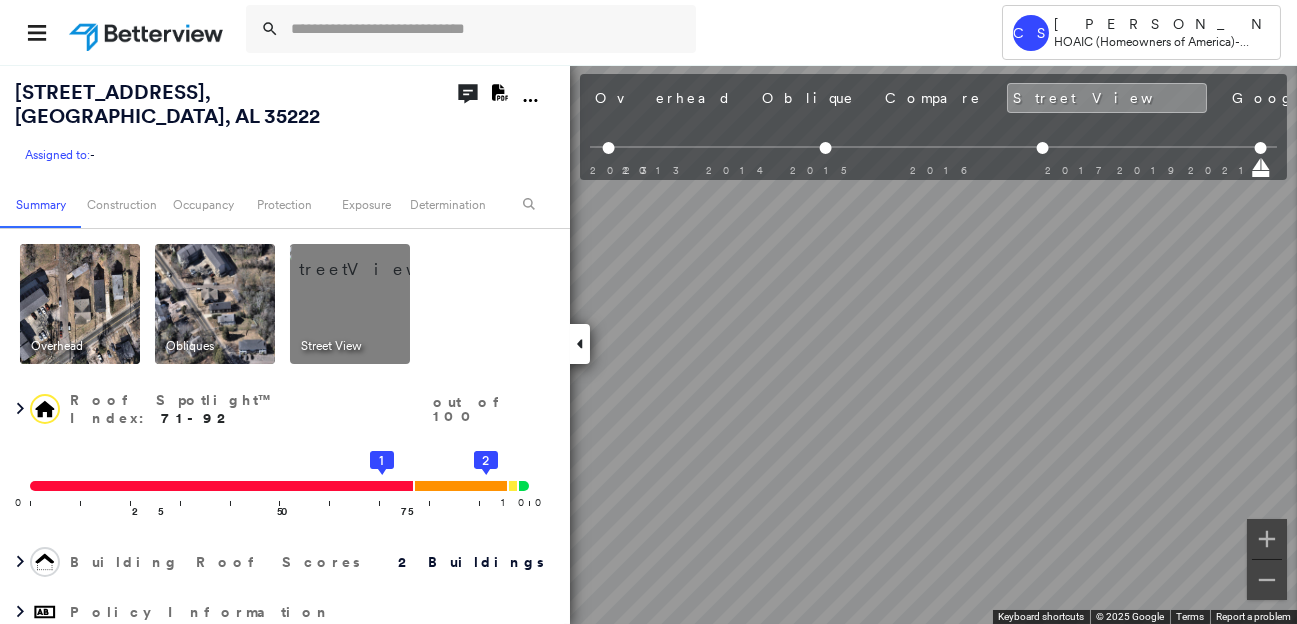 click on "Tower CS [PERSON_NAME] HOAIC (Homeowners of America)  -   Personal Lines [STREET_ADDRESS] Assigned to:  - Assigned to:  - Assigned to:  - Open Comments Download PDF Report Summary Construction Occupancy Protection Exposure Determination Overhead Obliques Street View Roof Spotlight™ Index :  71-92 out of 100 0 100 25 50 75 1 2 Building Roof Scores 2 Buildings Policy Information Flags :  2 (2 cleared, 0 uncleared) Uncleared Flags (0) Cleared Flags  (2) There are no  uncleared  flags. Number Of Partial Baths :  N/A Geocode Construction Roof Spotlights :  Staining, Overhang, Roof Debris, Chimney, Vent Property Features Roof Age :  All Buildings greater than [DEMOGRAPHIC_DATA]. 1 Building 1 :  11+ years 2 Building 2 :  11+ years Roof Size & Shape :  2 buildings  Assessor and MLS Details Occupancy Ownership Place Detail Property Lookup Protection Protection Exposure Fire Path Crime Regional Hazard: 3   out of  5 Additional Perils Guidewire HazardHub FEMA Risk Index HazardHub Risks Determination :" at bounding box center (648, 312) 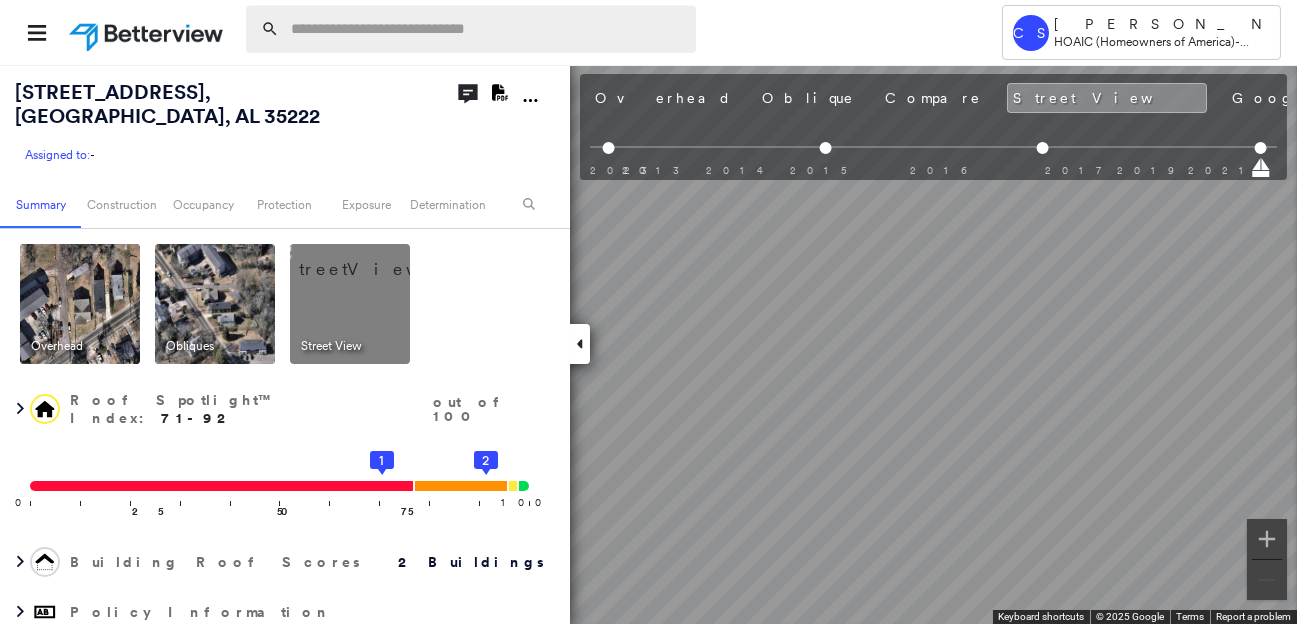 click at bounding box center (487, 29) 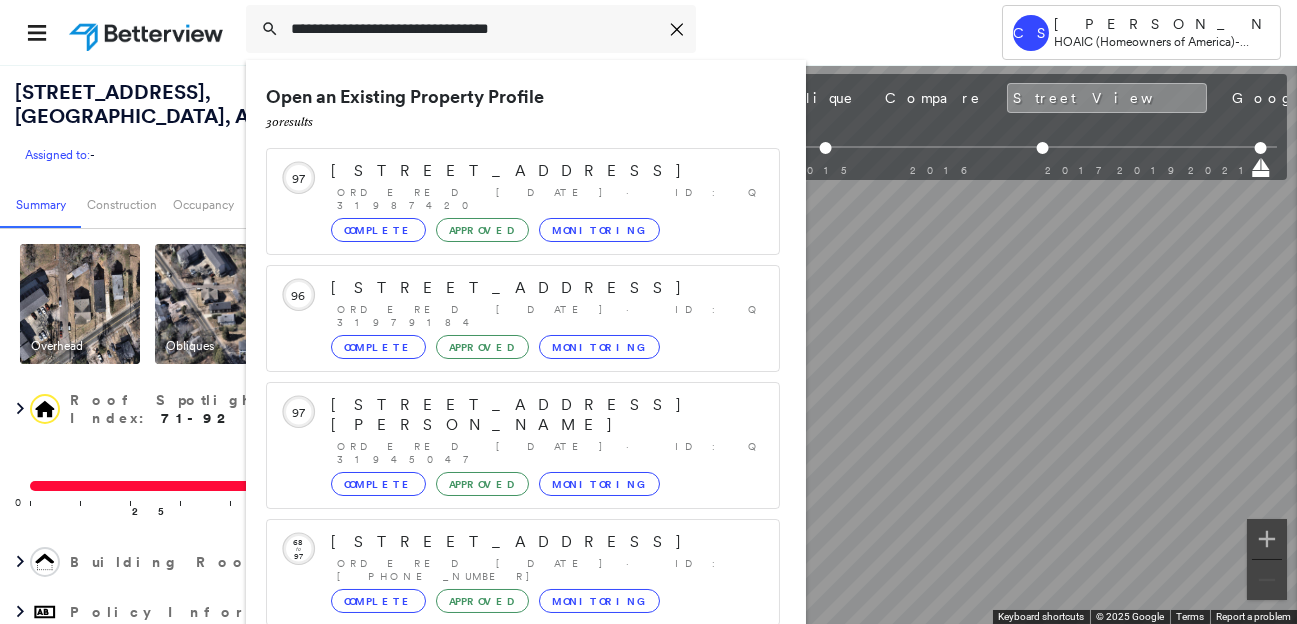 scroll, scrollTop: 250, scrollLeft: 0, axis: vertical 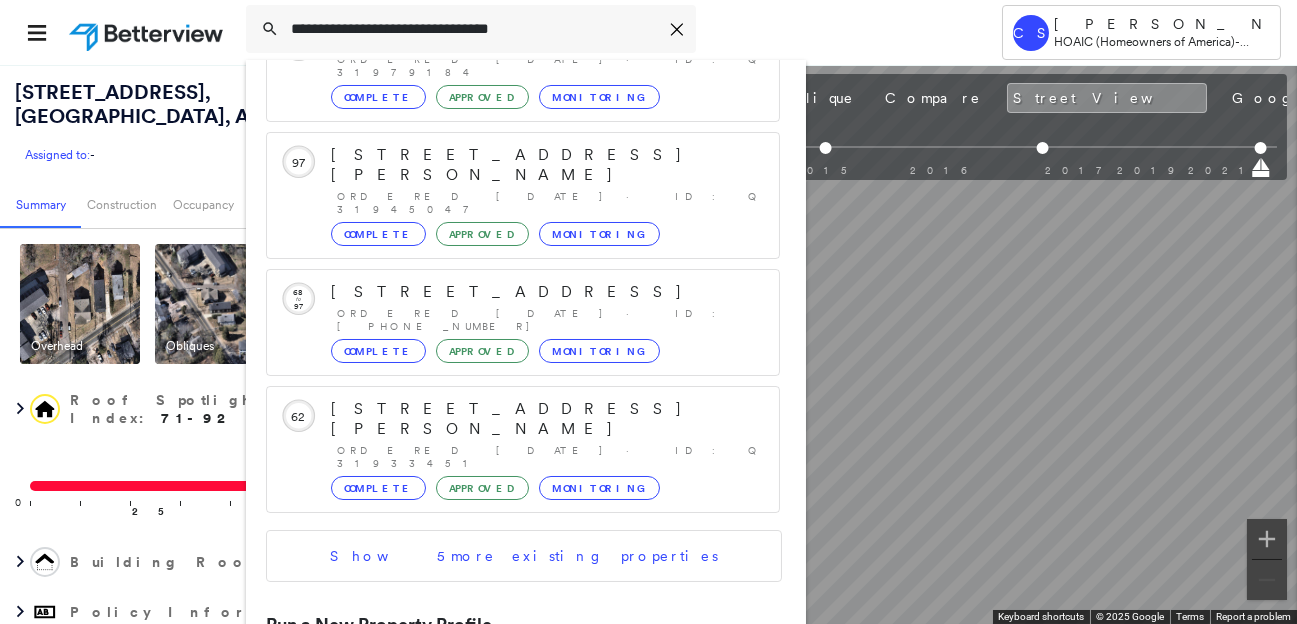 type on "**********" 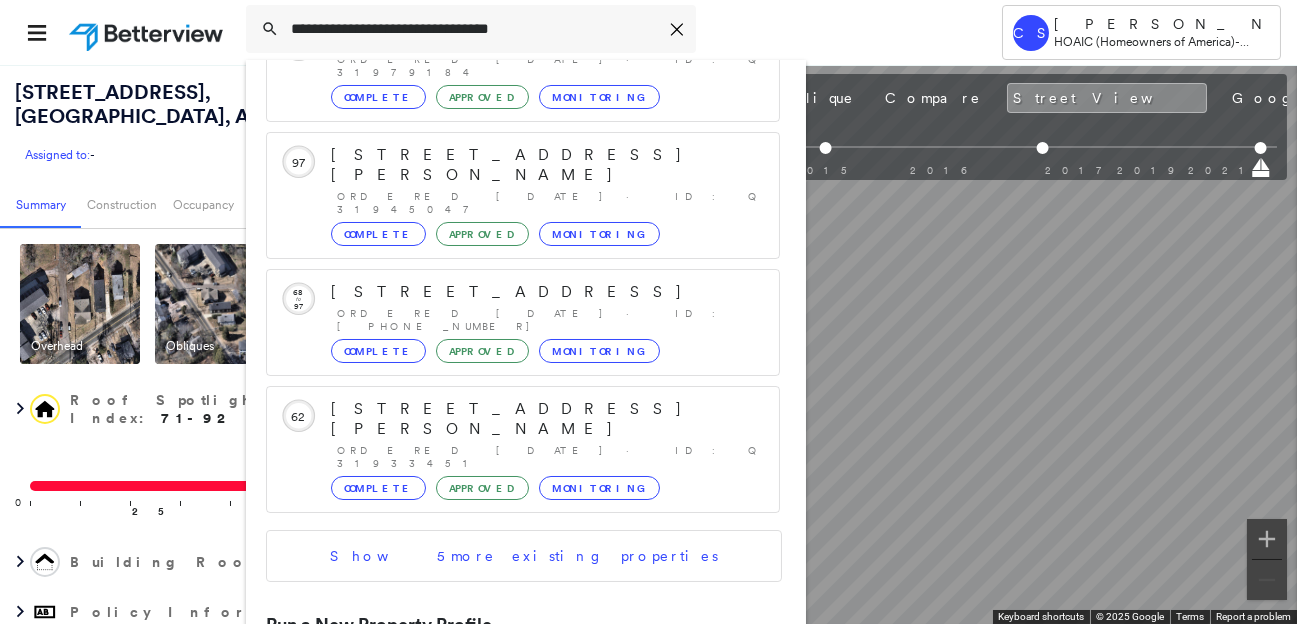 click on "[STREET_ADDRESS][PERSON_NAME]" at bounding box center (501, 694) 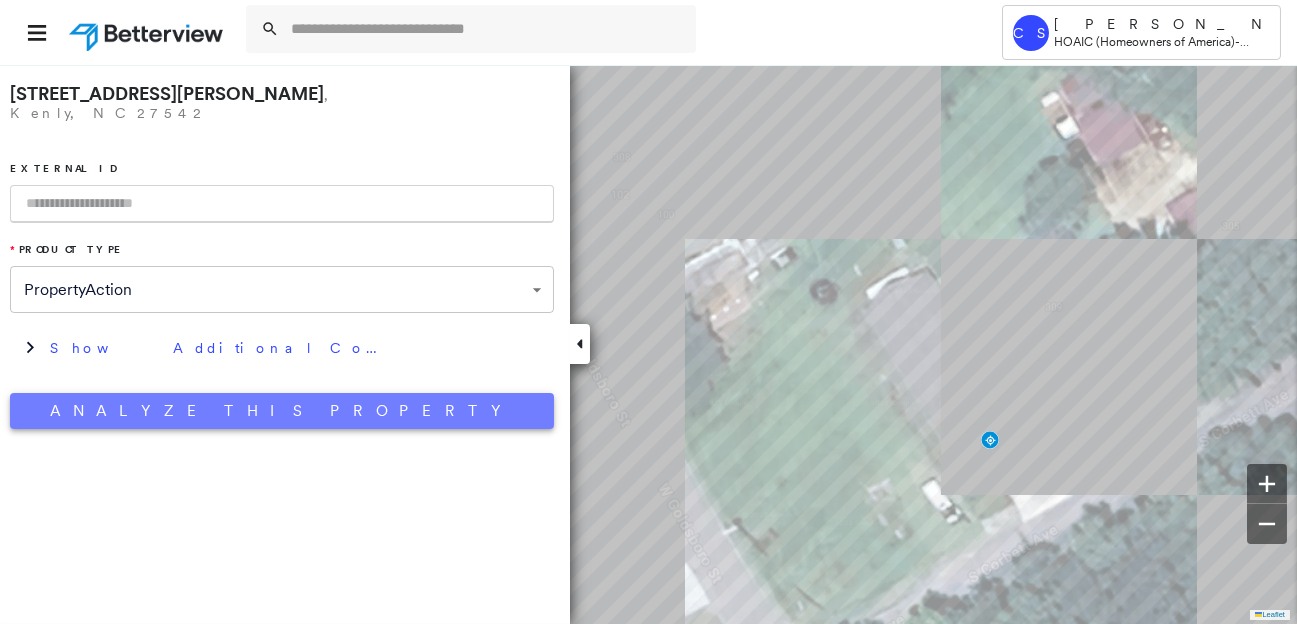 click on "Analyze This Property" at bounding box center (282, 411) 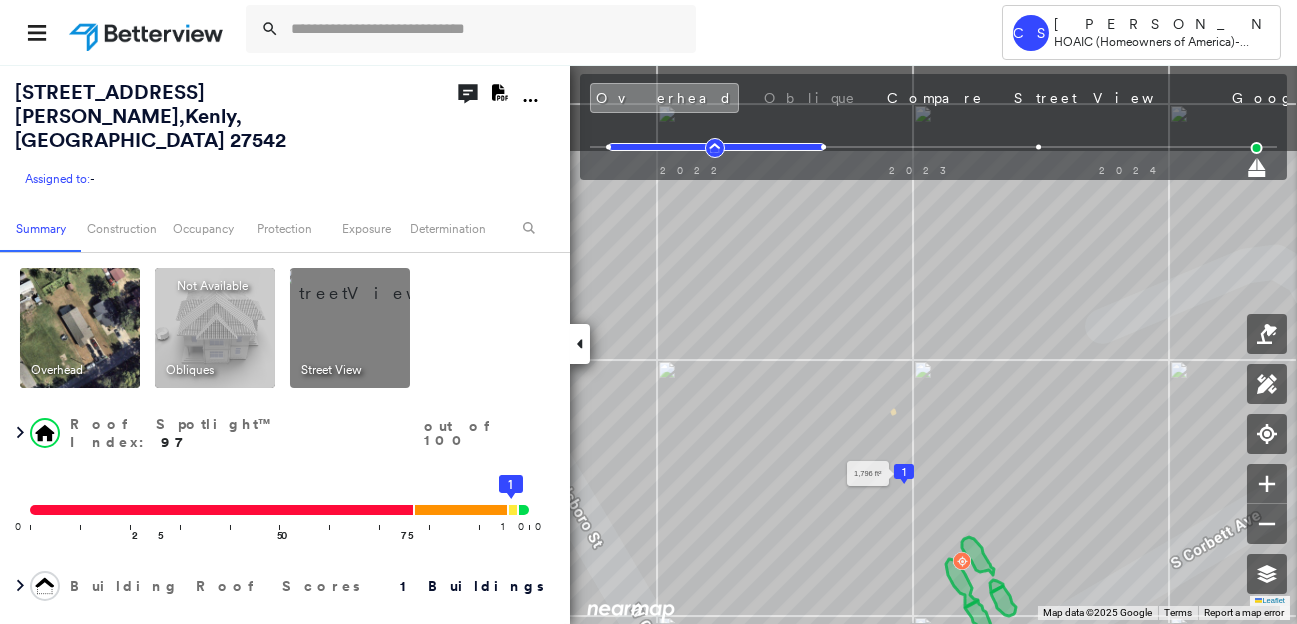 drag, startPoint x: 783, startPoint y: 327, endPoint x: 909, endPoint y: 470, distance: 190.59119 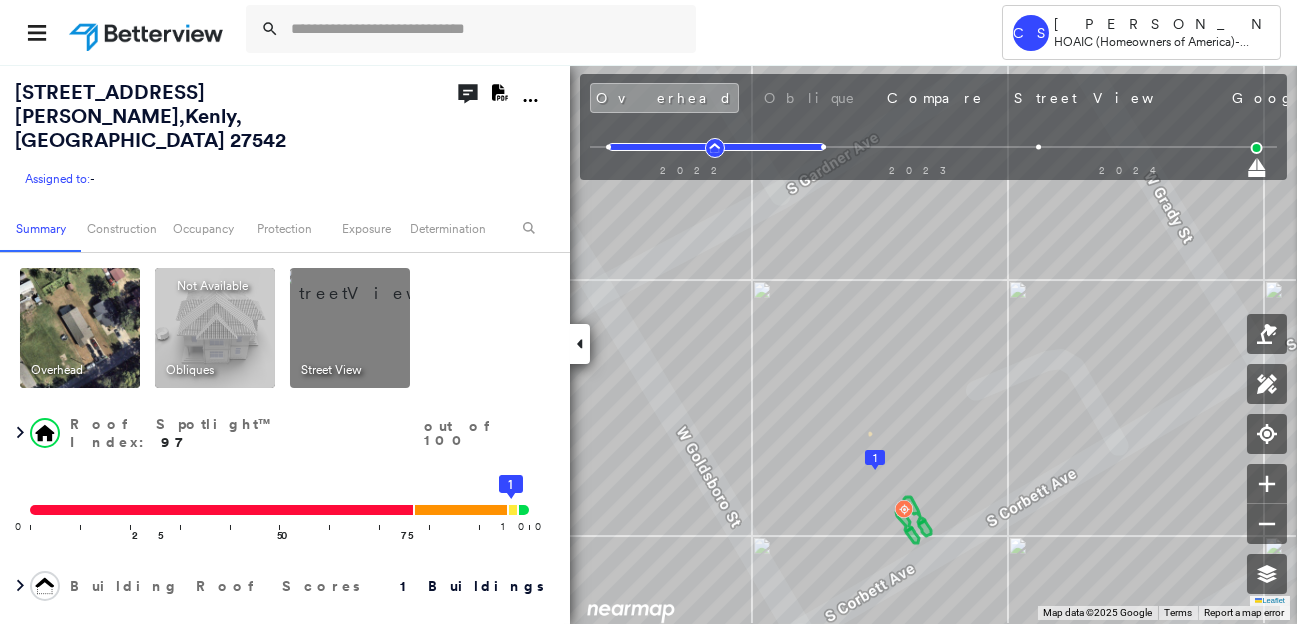 click 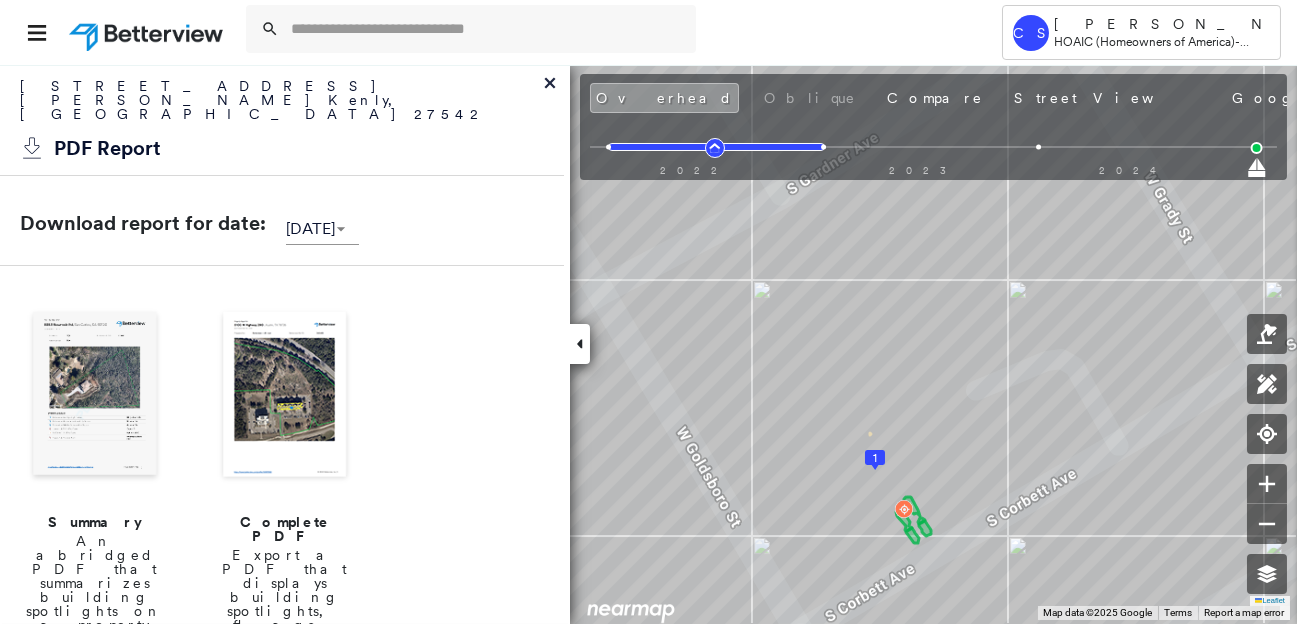 click at bounding box center [285, 396] 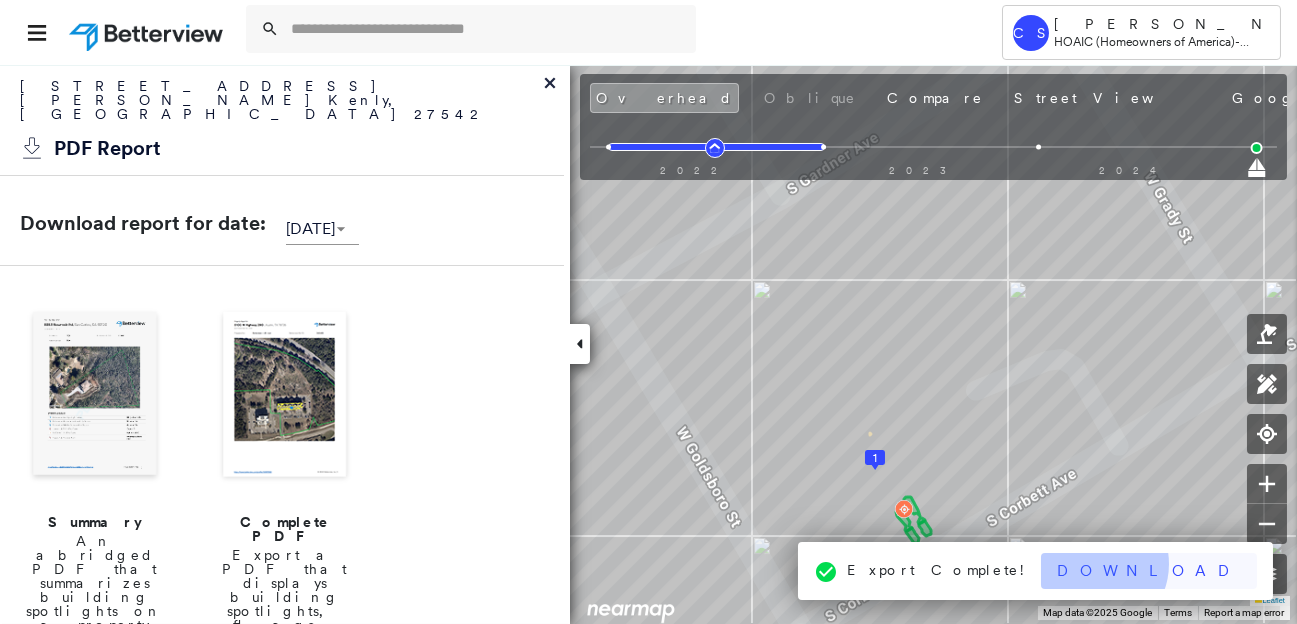 click on "Download" at bounding box center [1149, 571] 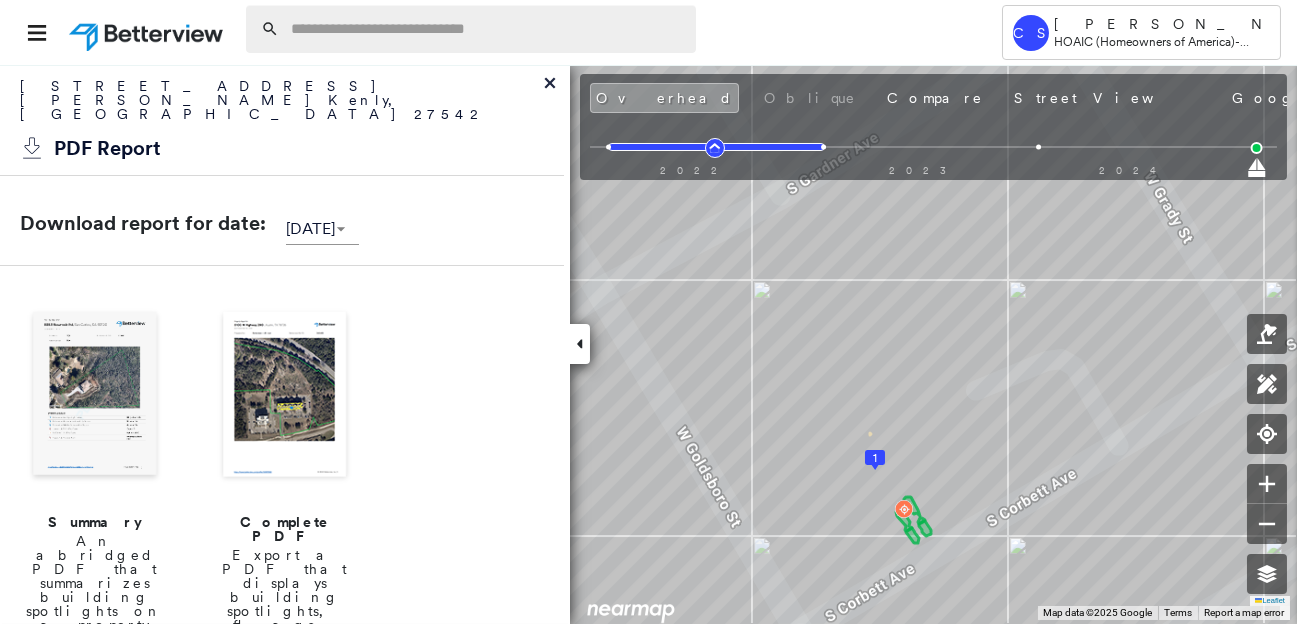 click at bounding box center (487, 29) 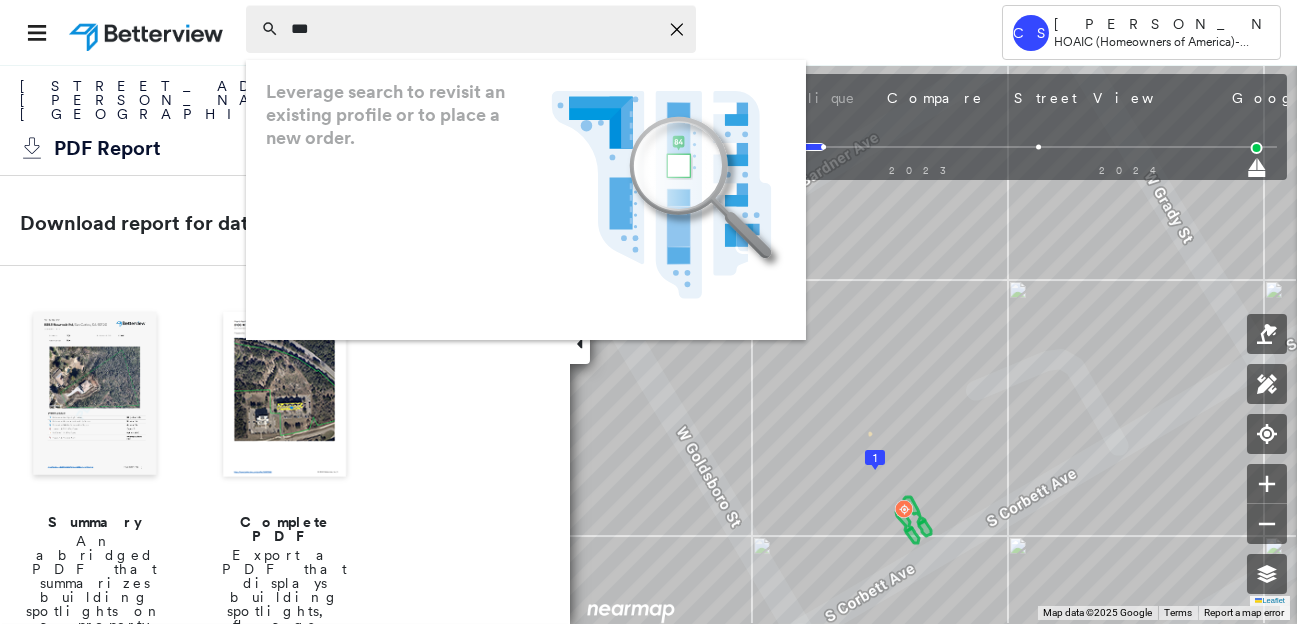 click on "***" at bounding box center (474, 29) 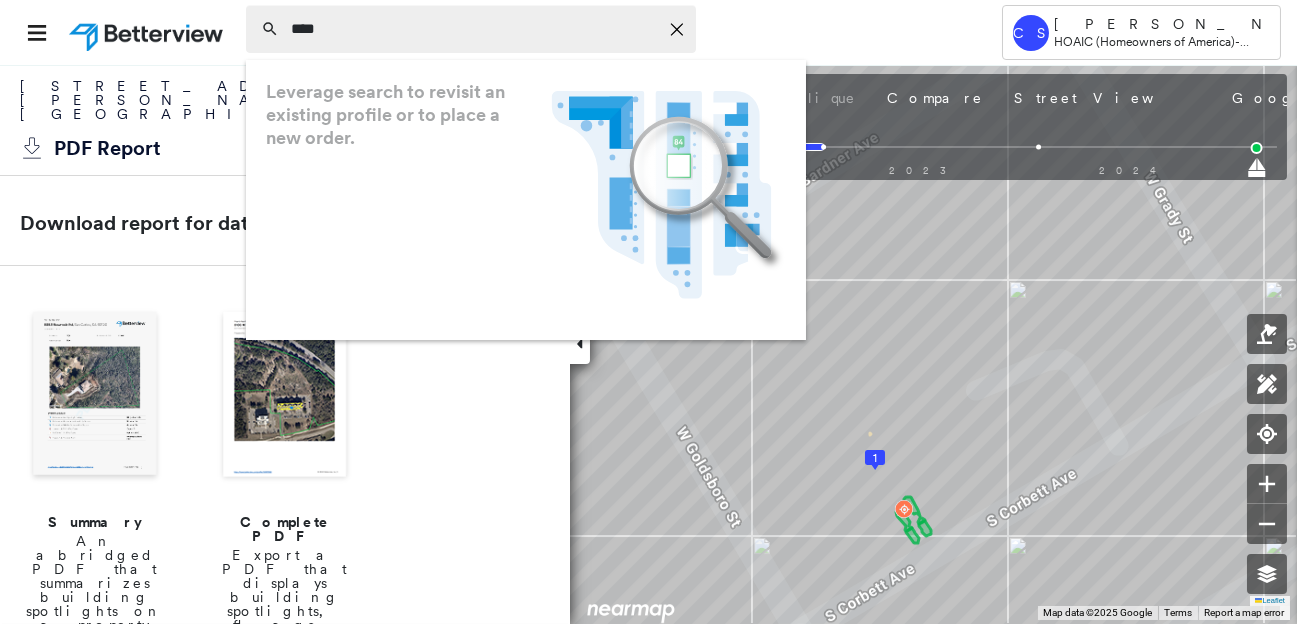 click on "***" at bounding box center [474, 29] 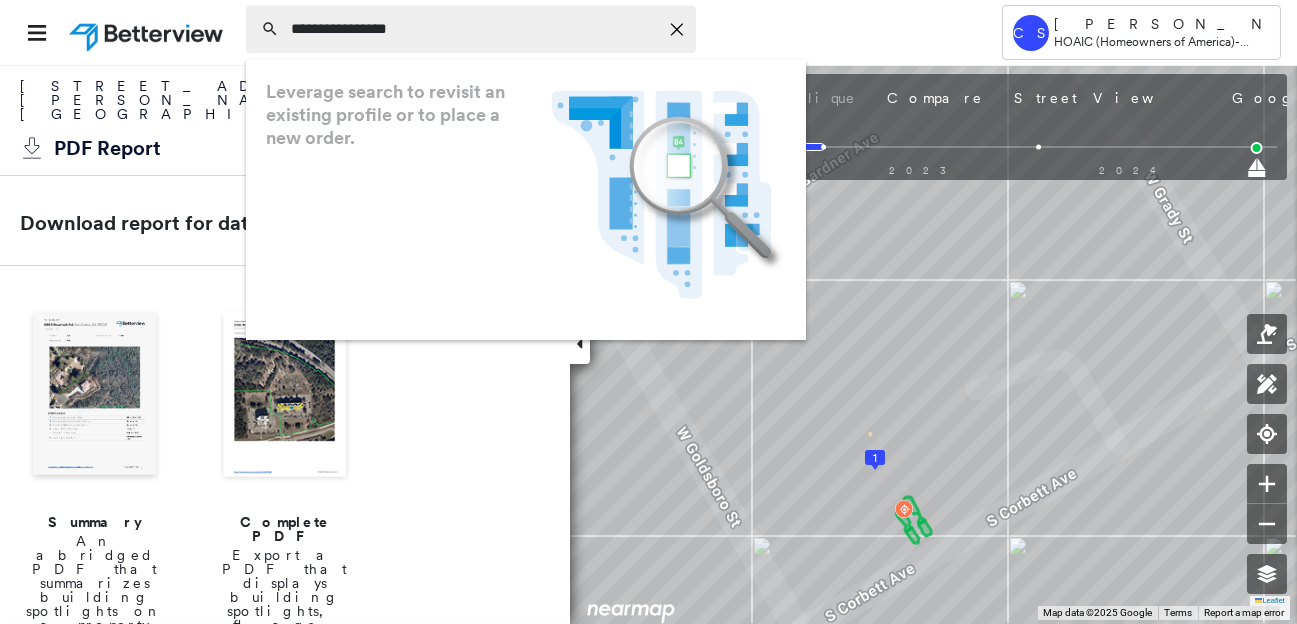 click on "**********" at bounding box center (474, 29) 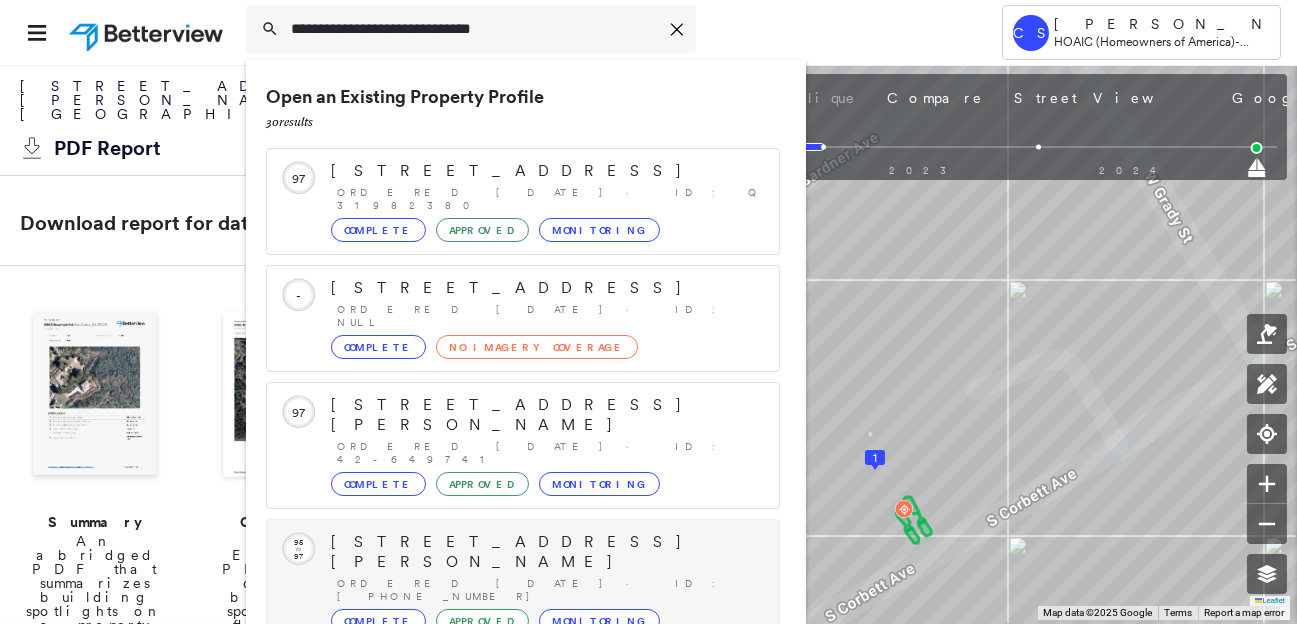 scroll, scrollTop: 205, scrollLeft: 0, axis: vertical 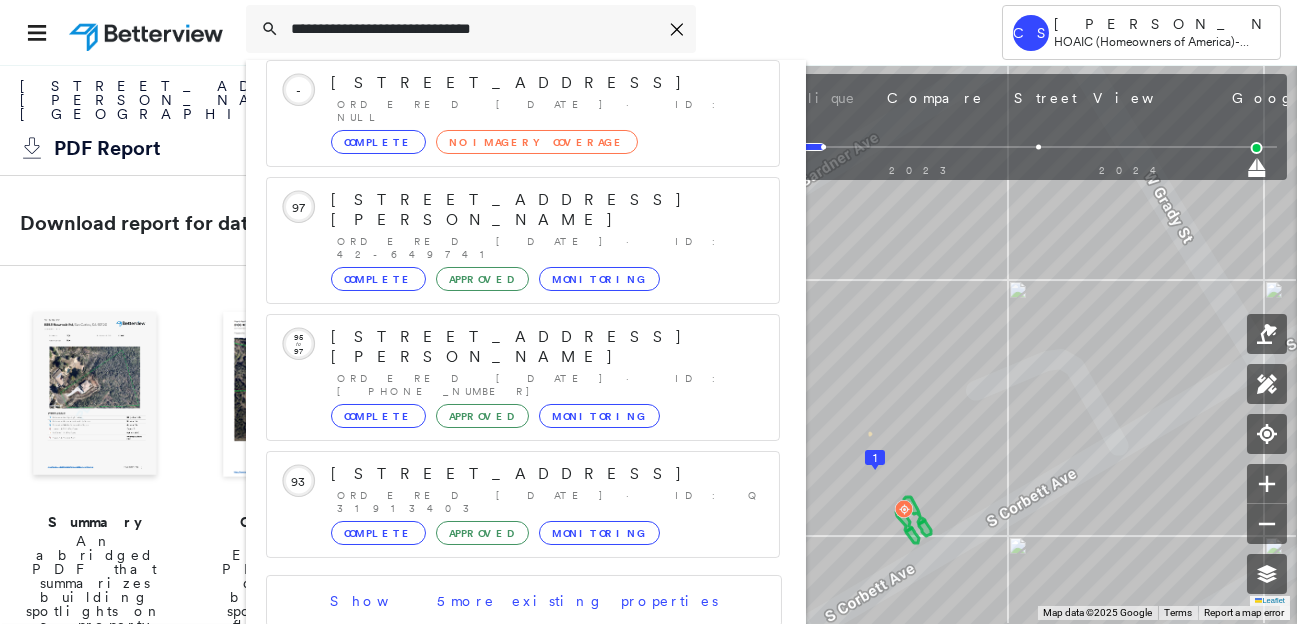 type on "**********" 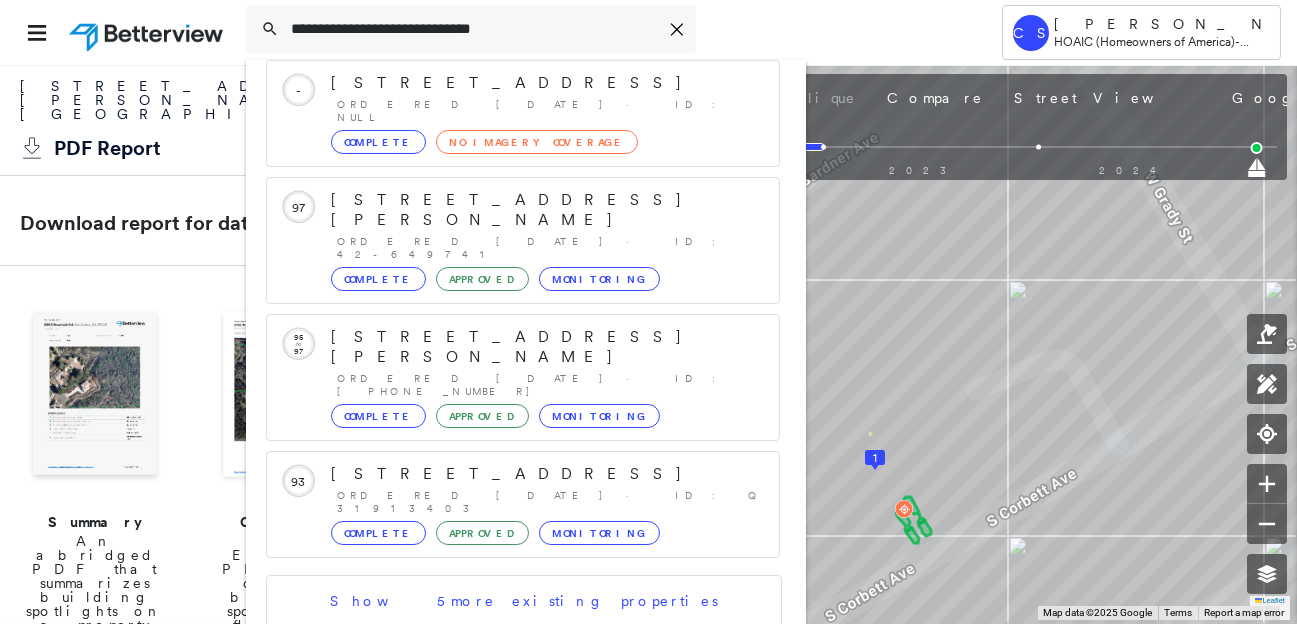 click on "[STREET_ADDRESS][PERSON_NAME] Group Created with Sketch." at bounding box center [523, 738] 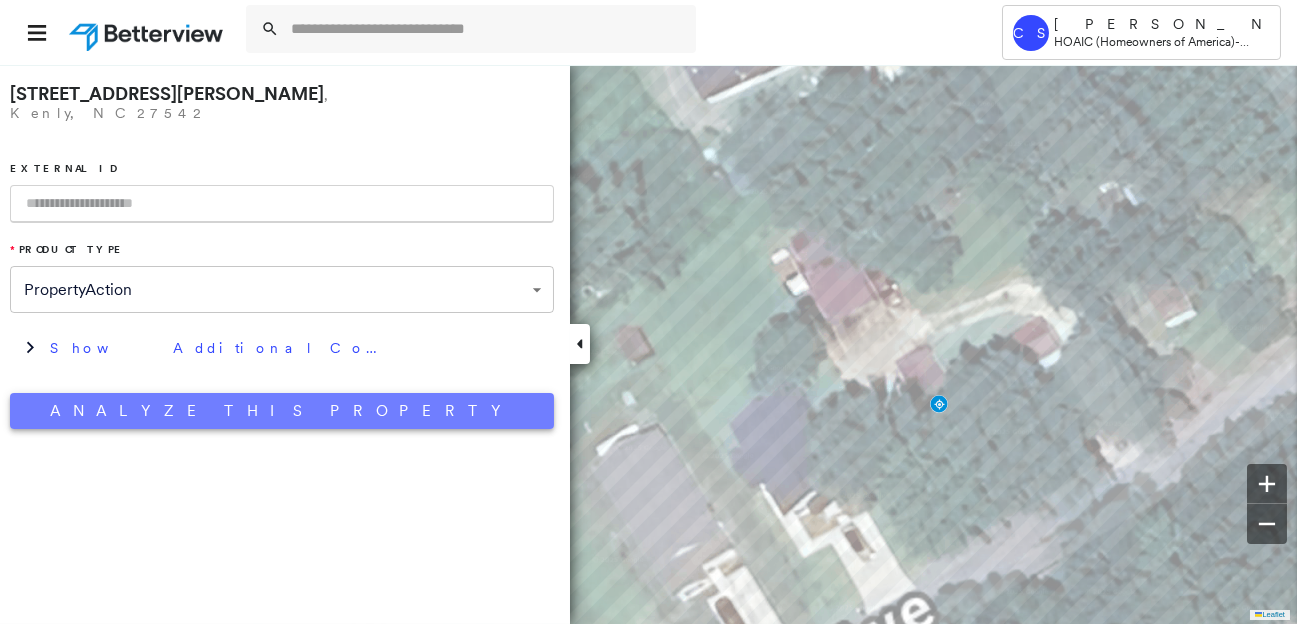 click on "Analyze This Property" at bounding box center (282, 411) 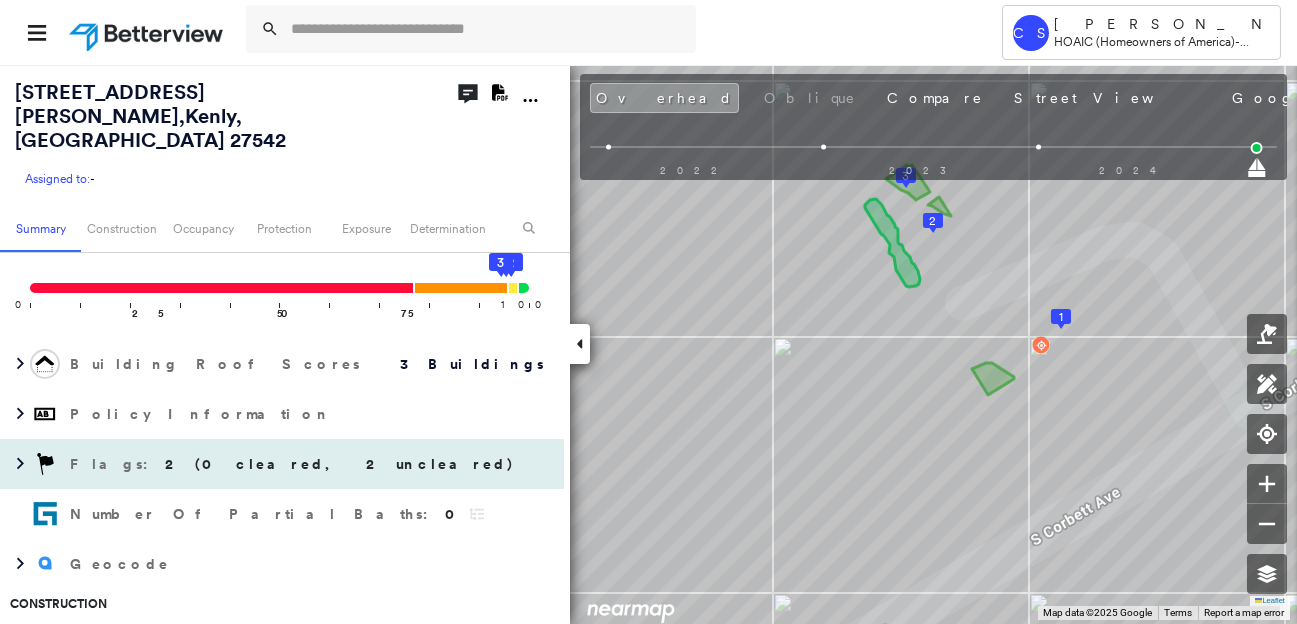 click on "Flags :  2 (0 cleared, 2 uncleared)" at bounding box center (282, 464) 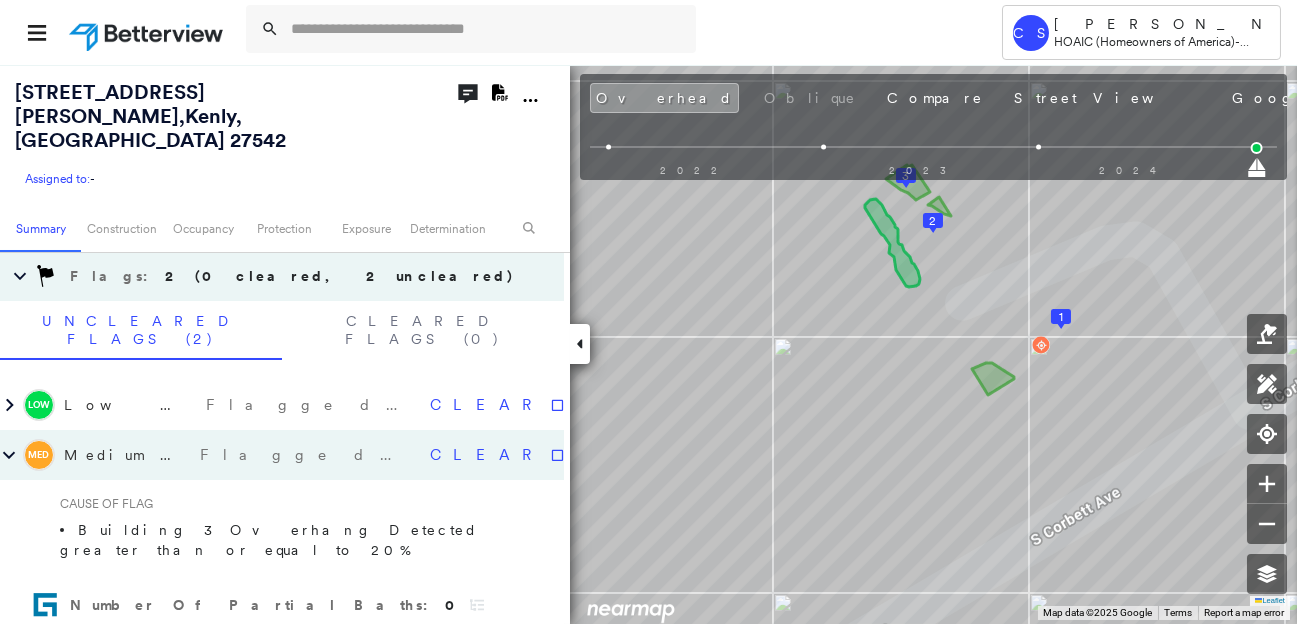 scroll, scrollTop: 360, scrollLeft: 0, axis: vertical 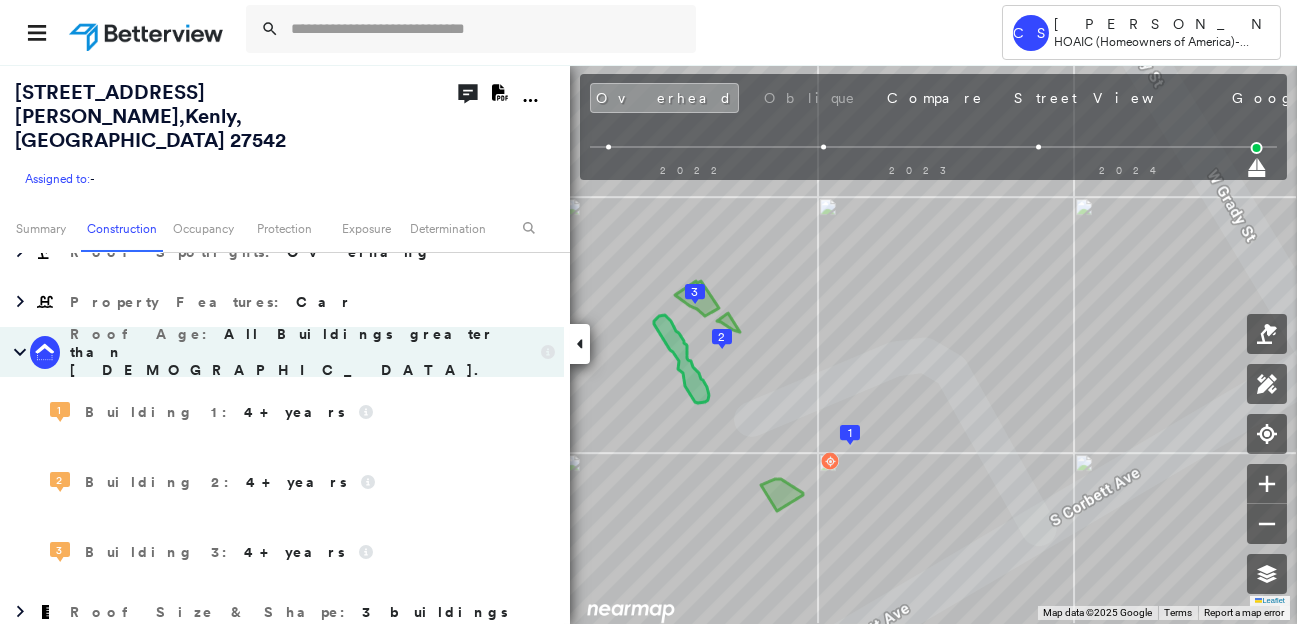 click 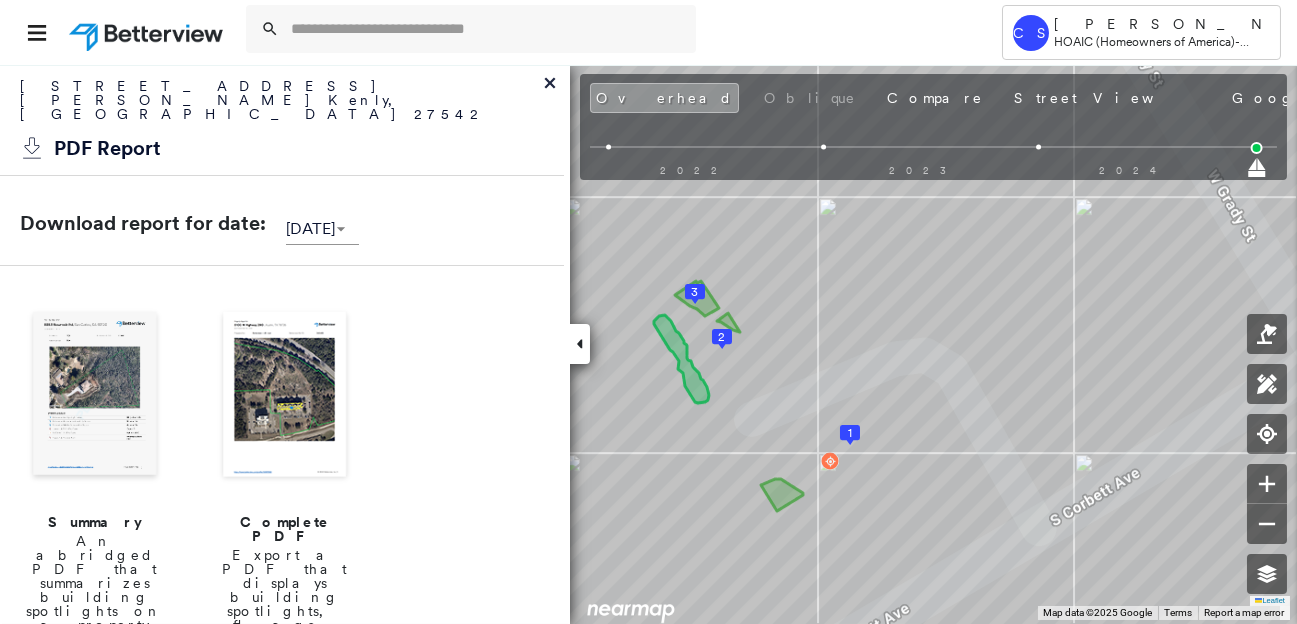 click at bounding box center (285, 396) 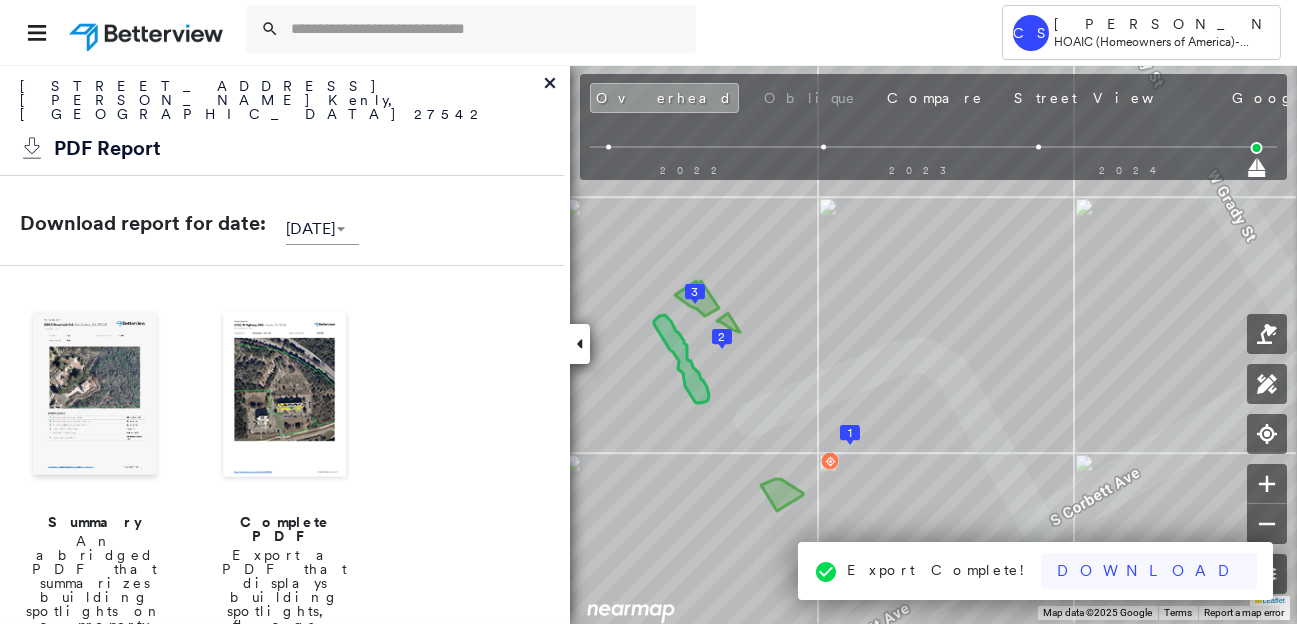 click on "Download" at bounding box center (1149, 571) 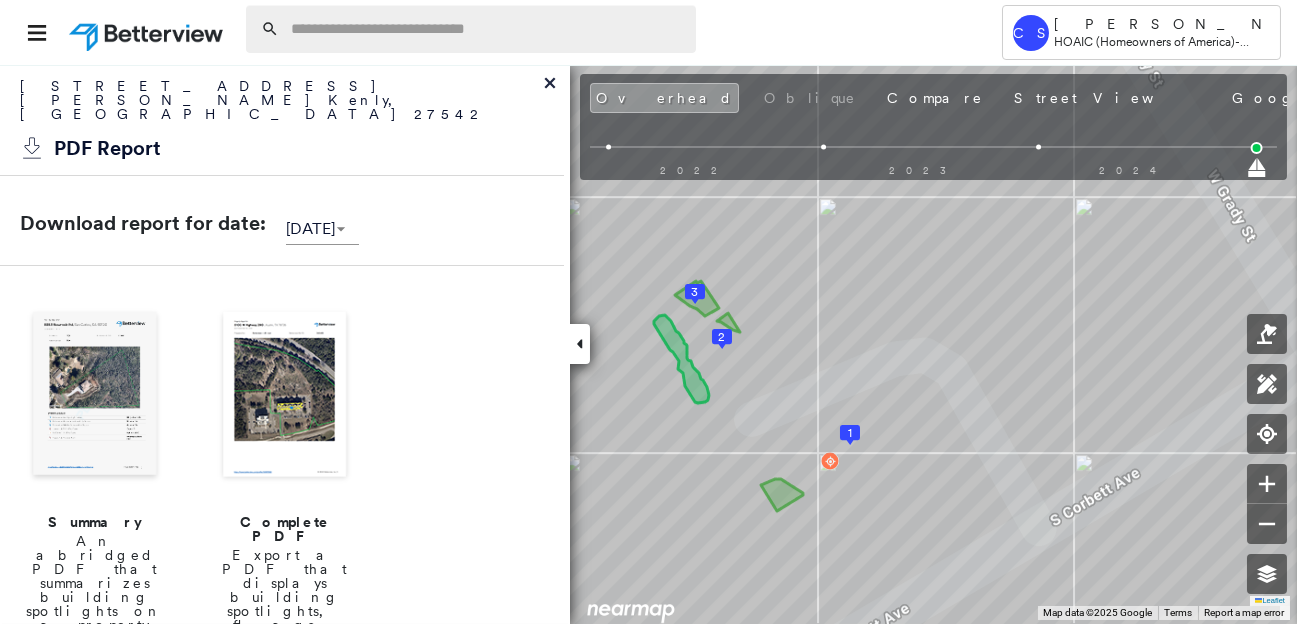 click at bounding box center [487, 29] 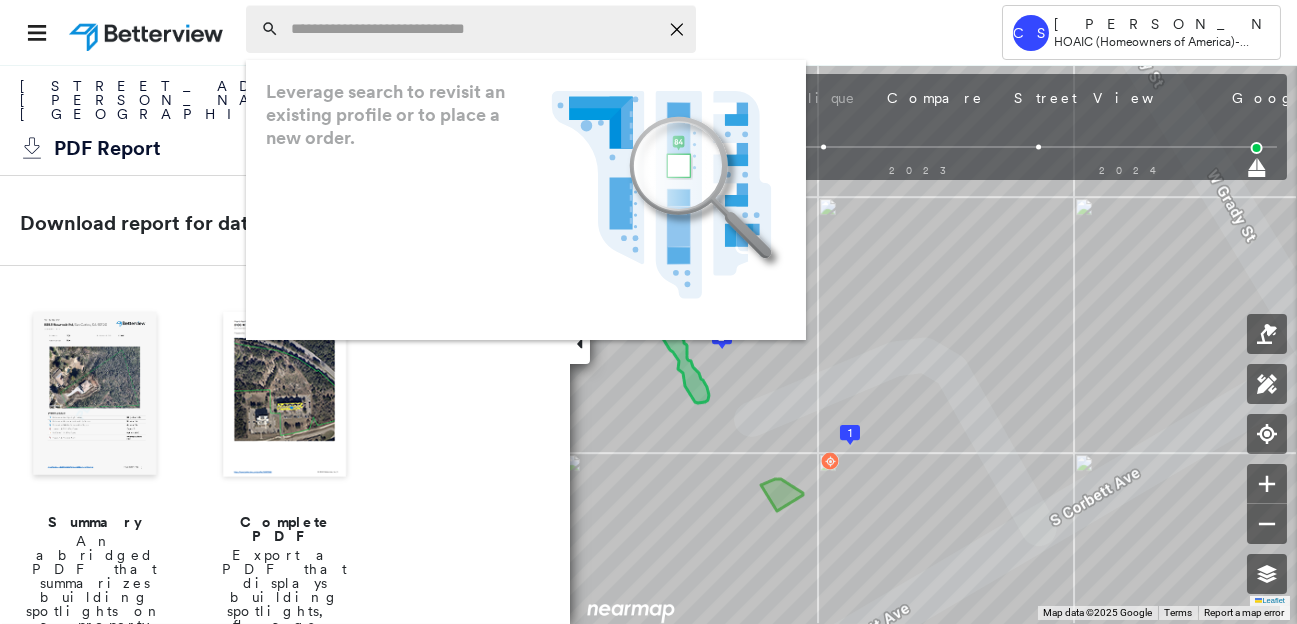paste on "**********" 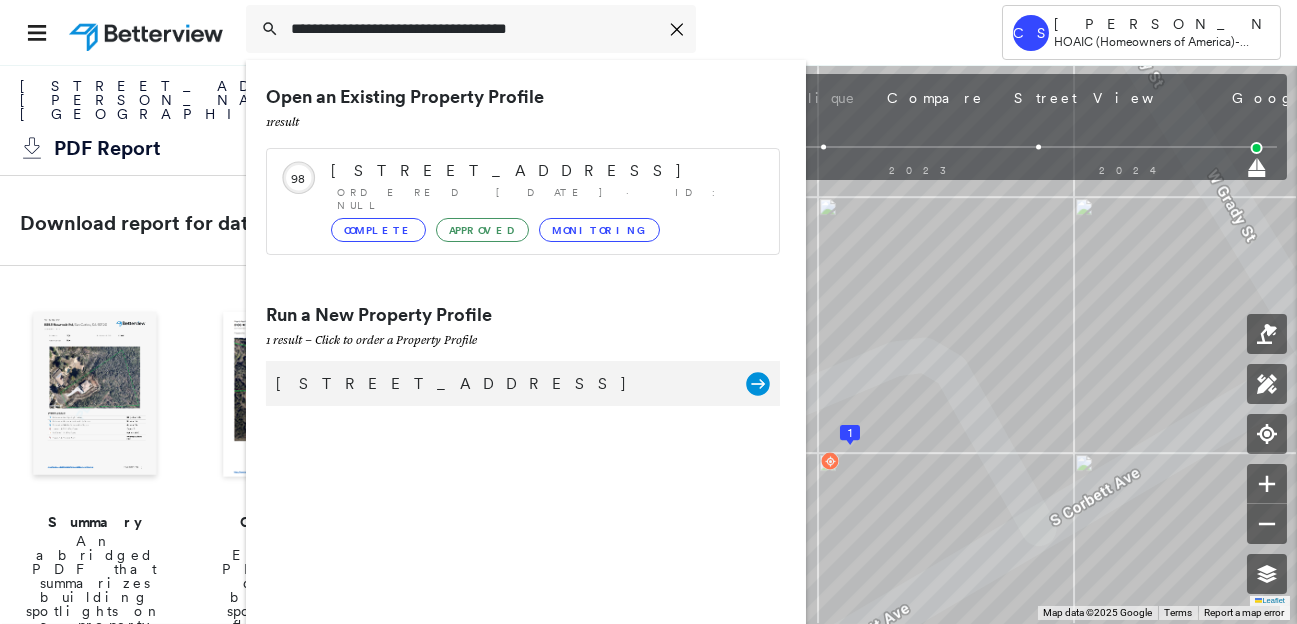 type on "**********" 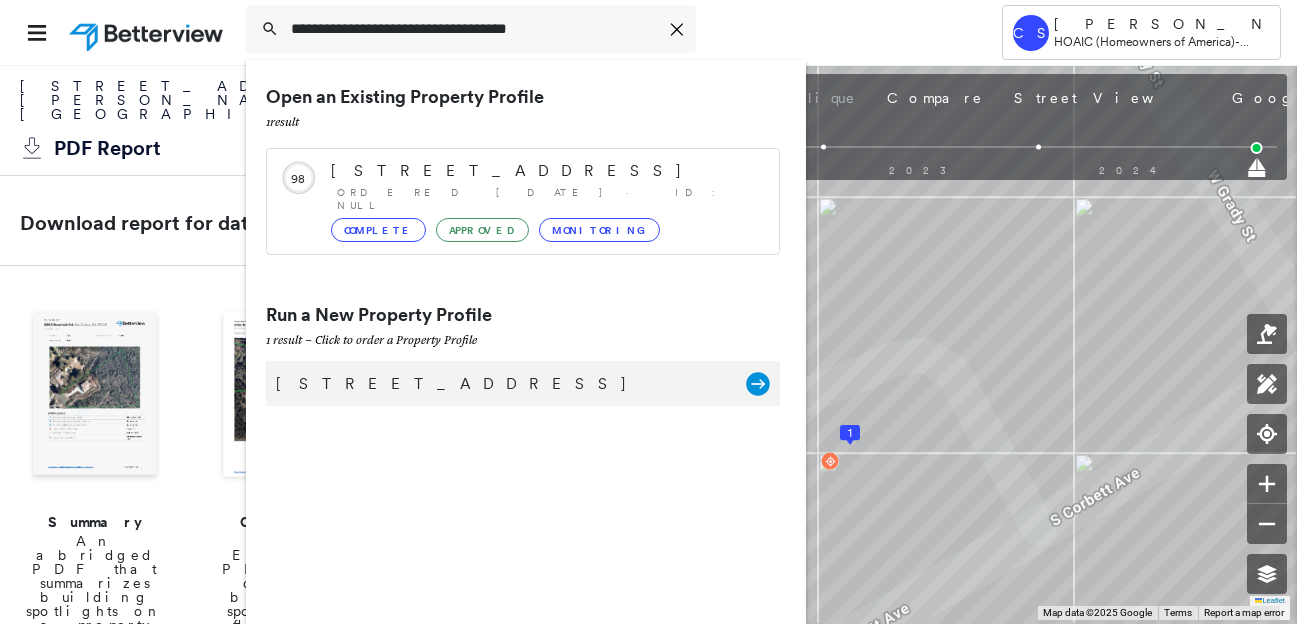 click on "[STREET_ADDRESS]" at bounding box center [501, 384] 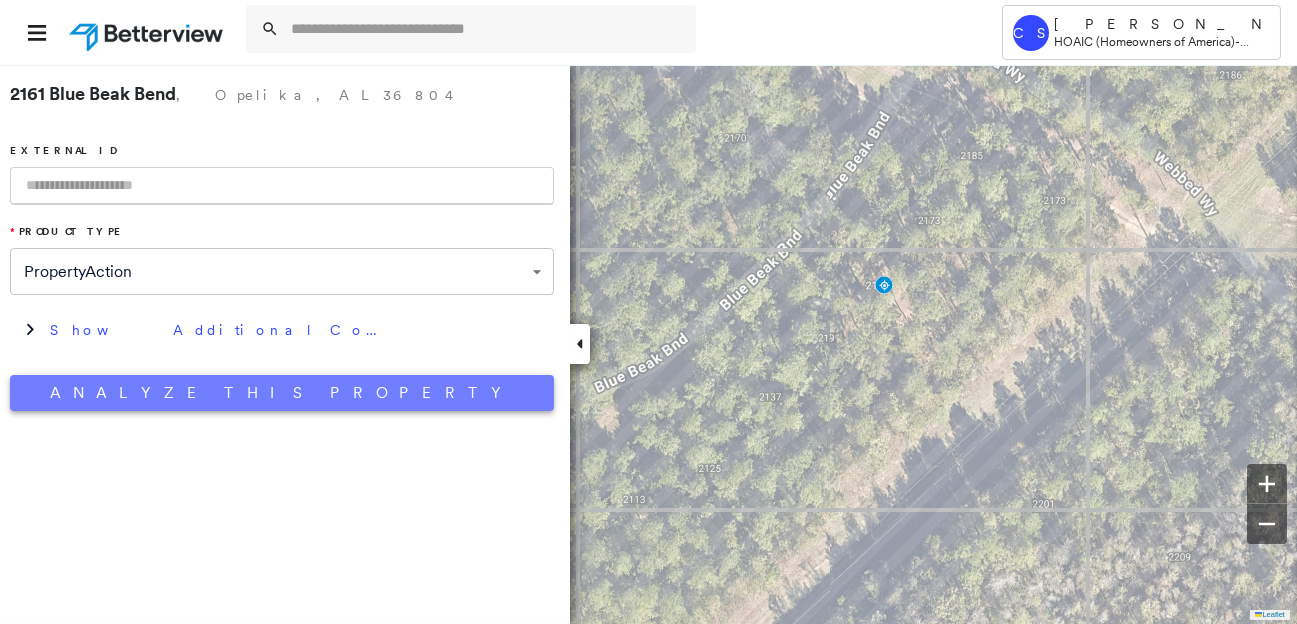 click on "Analyze This Property" at bounding box center [282, 393] 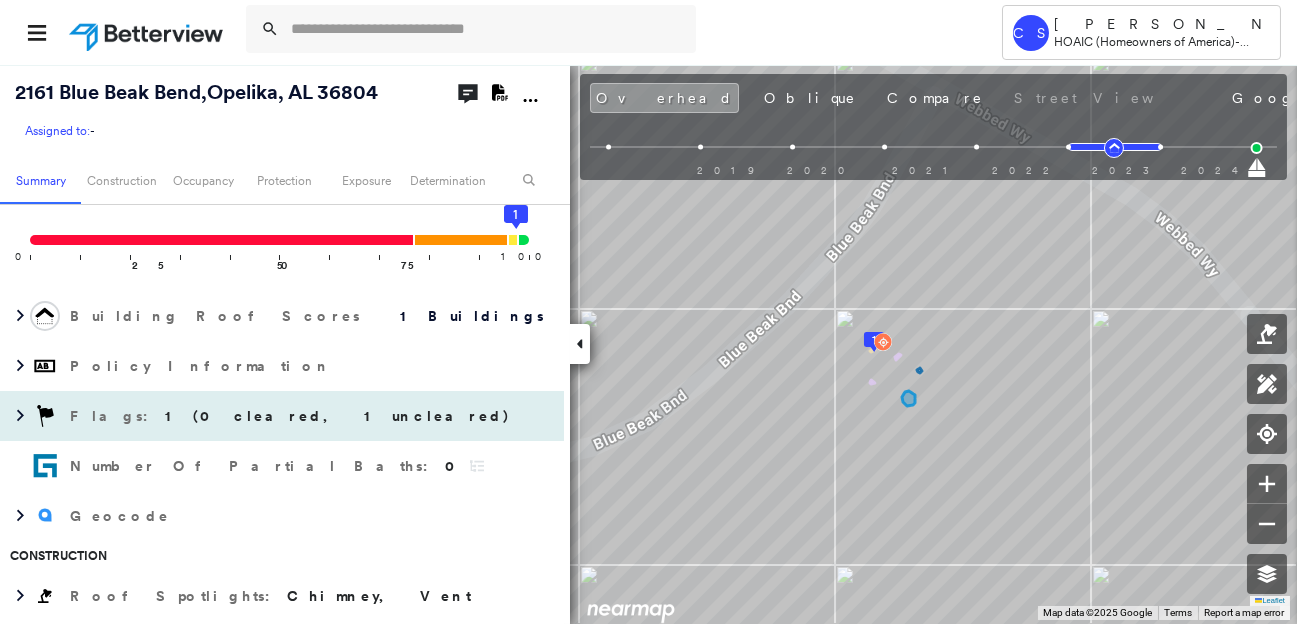 click on "Flags :  1 (0 cleared, 1 uncleared)" at bounding box center [292, 416] 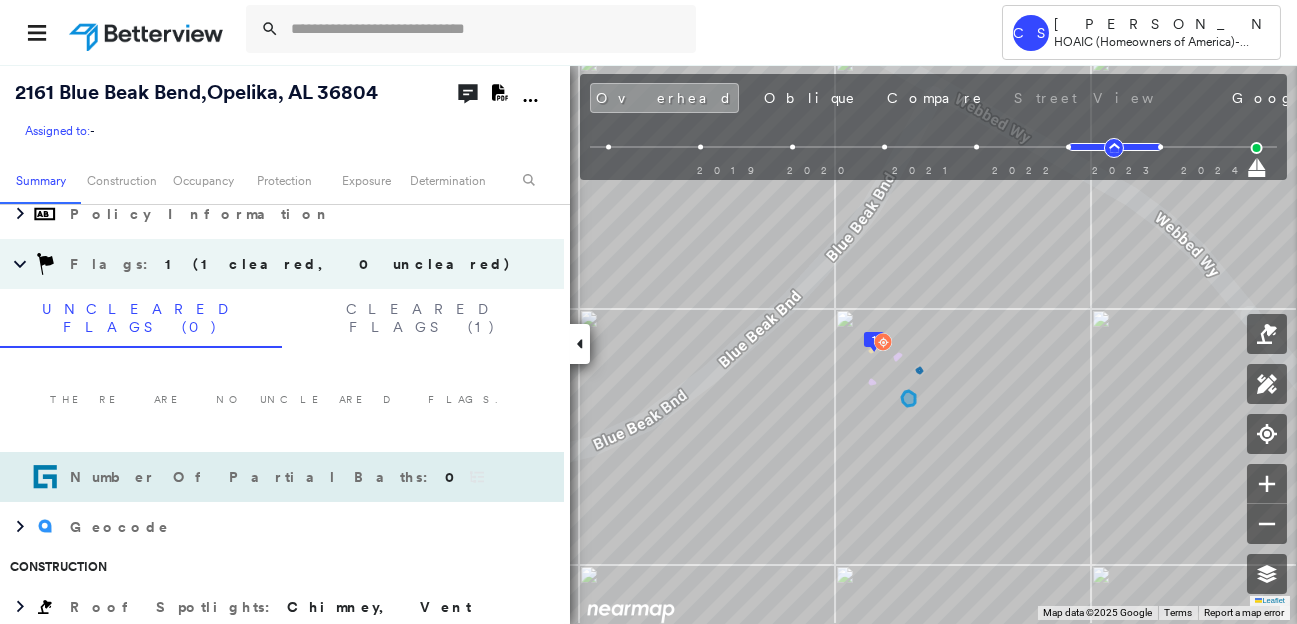 scroll, scrollTop: 0, scrollLeft: 0, axis: both 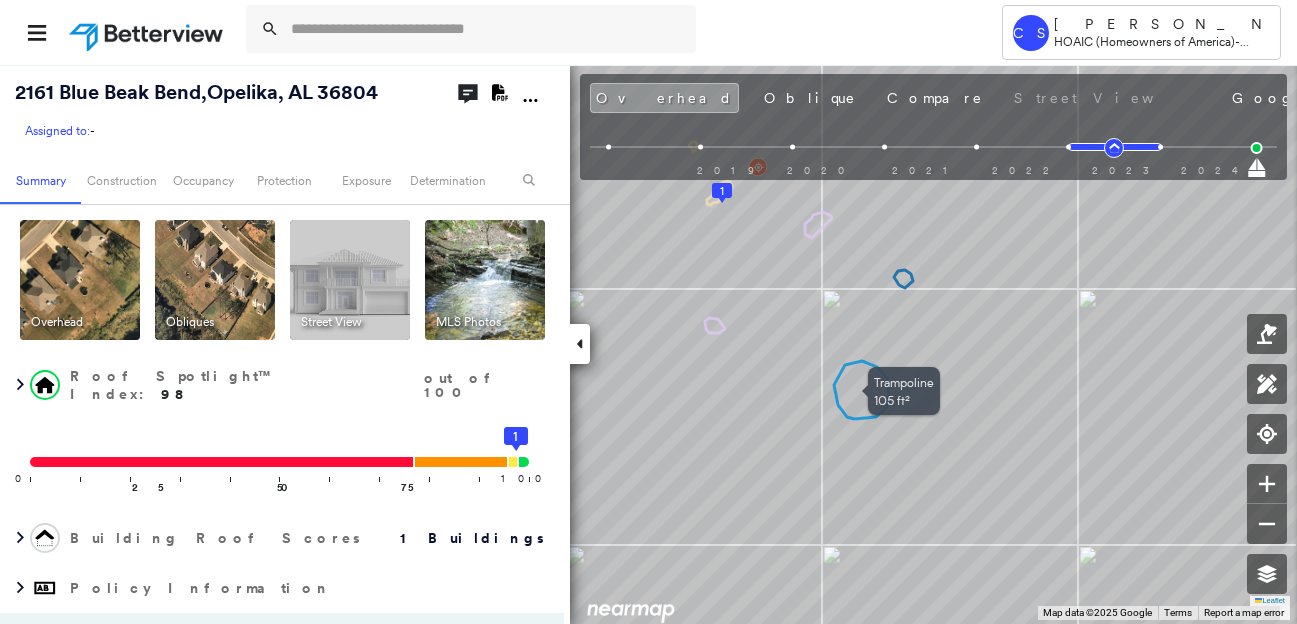 drag, startPoint x: 822, startPoint y: 366, endPoint x: 856, endPoint y: 393, distance: 43.416588 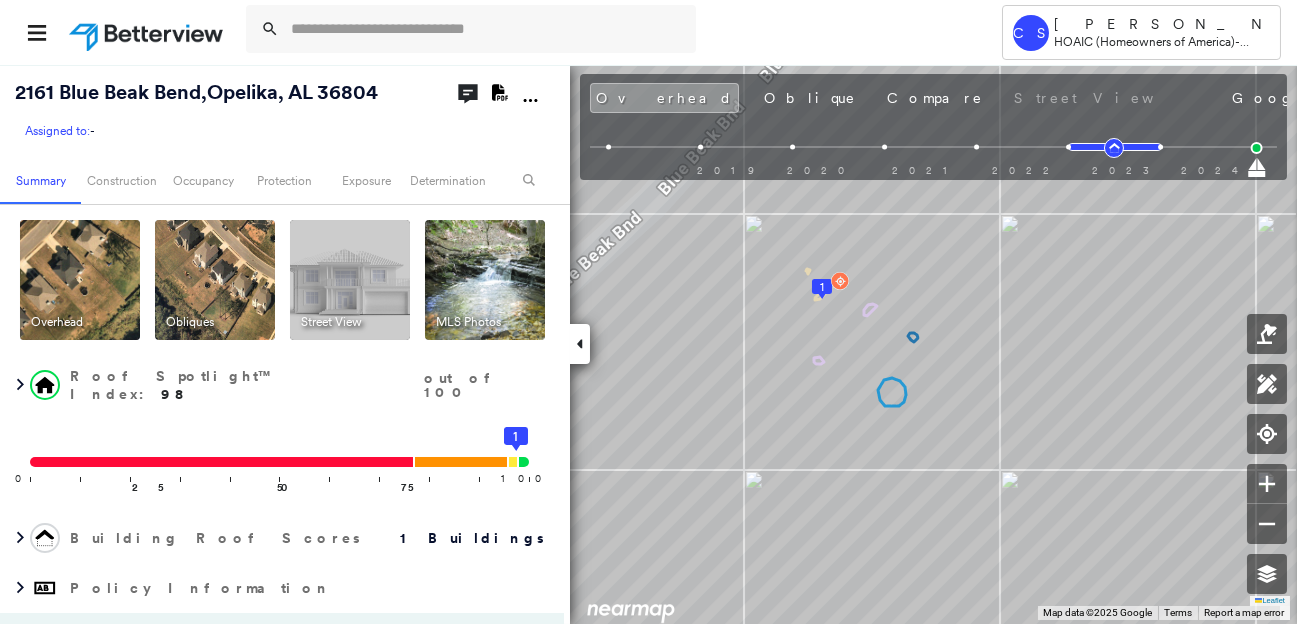 click 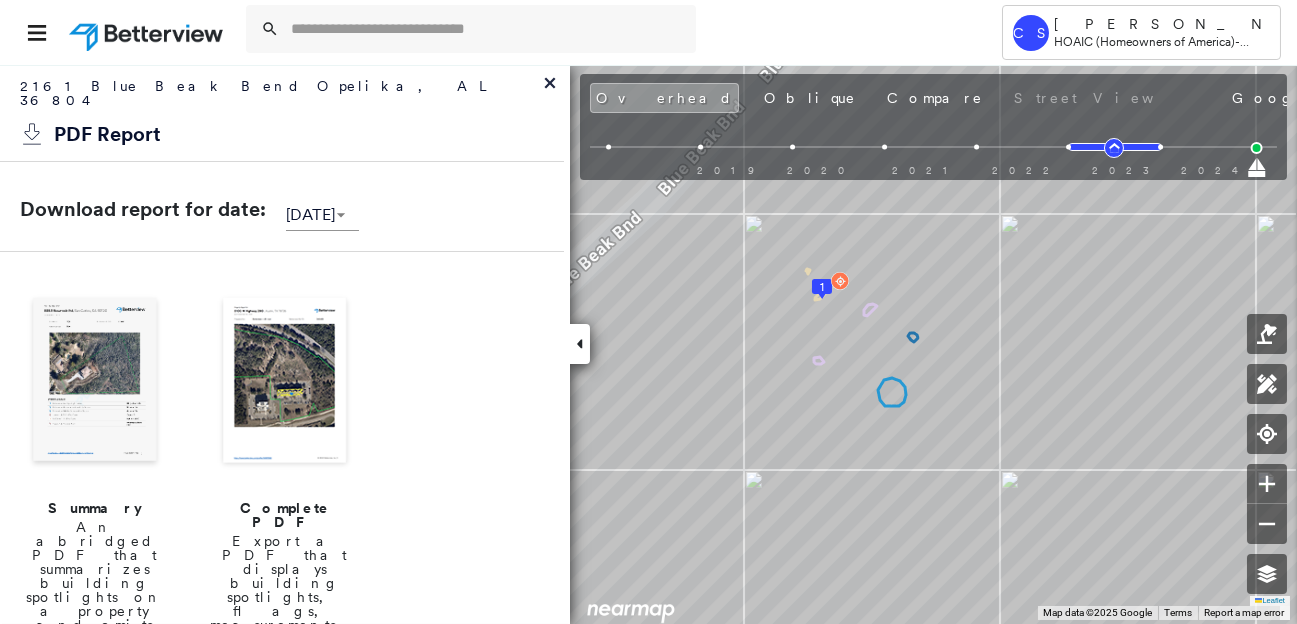 click at bounding box center (285, 382) 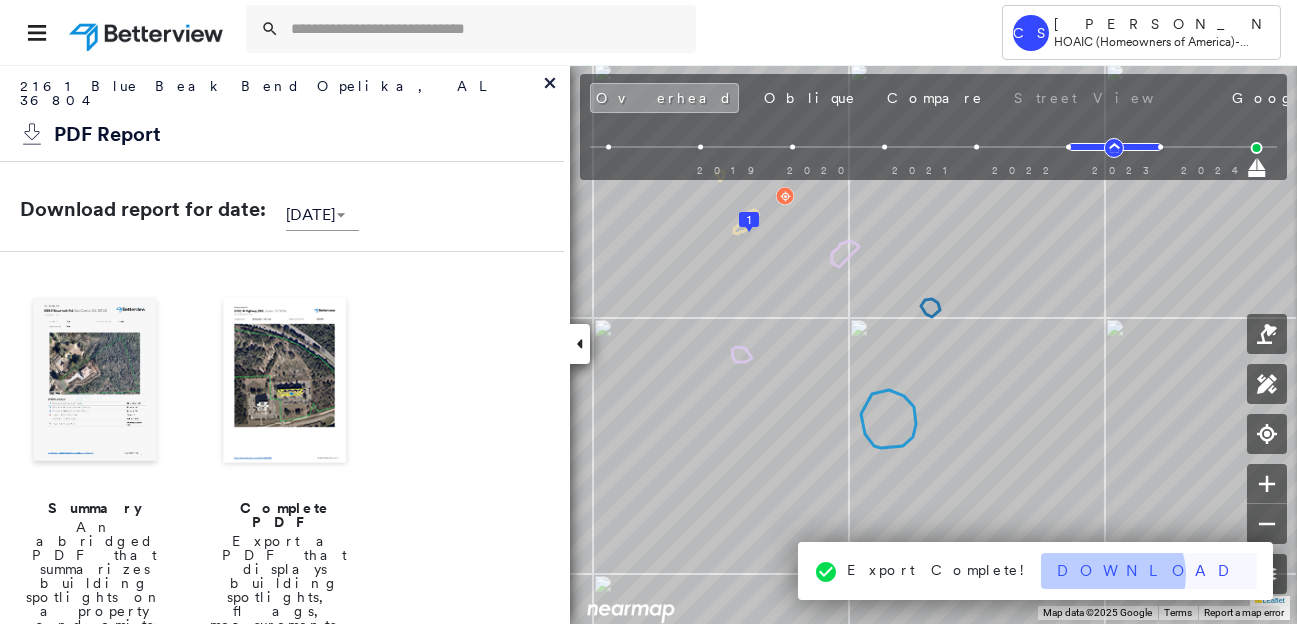 click on "Download" at bounding box center (1149, 571) 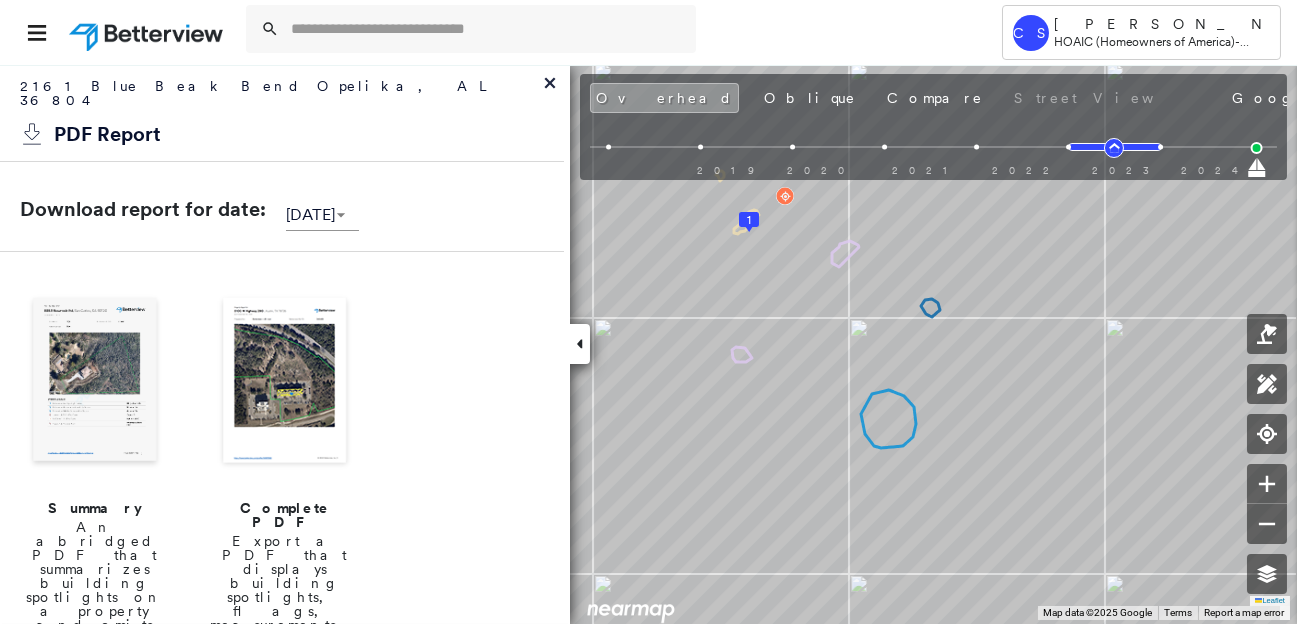 click 